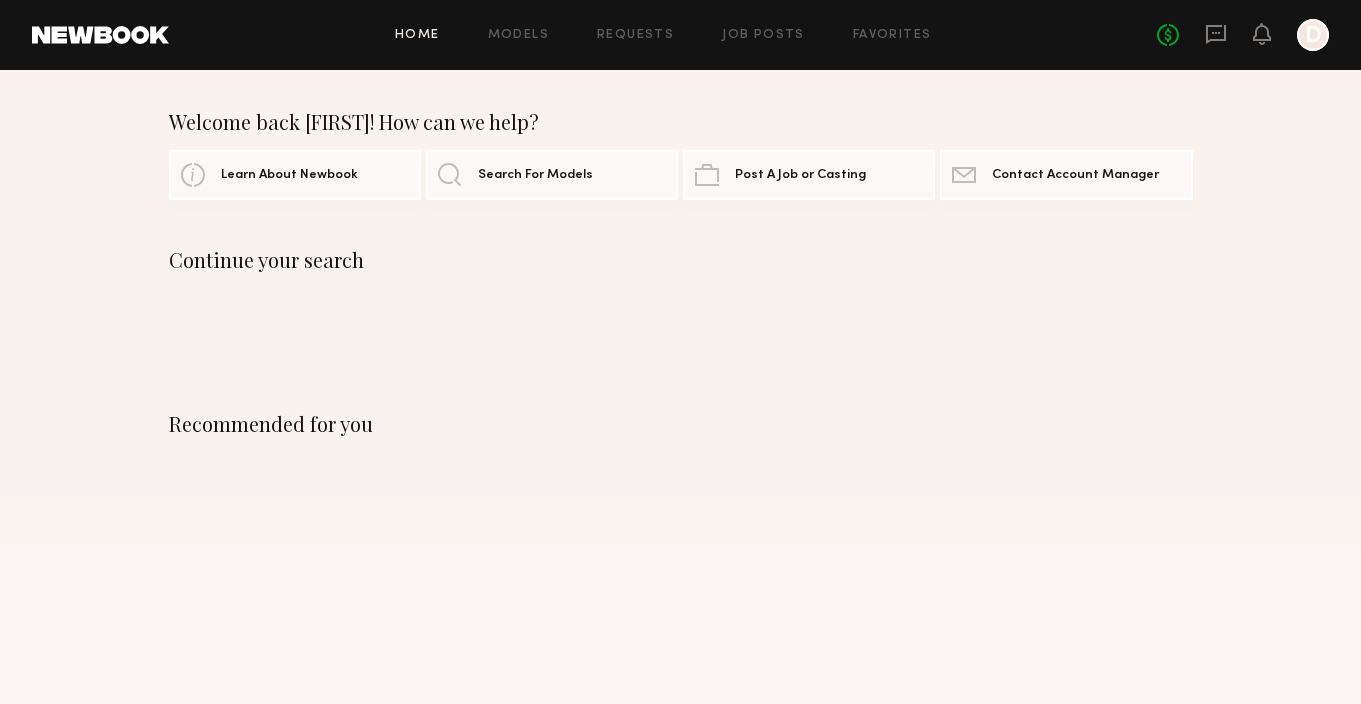 scroll, scrollTop: 0, scrollLeft: 0, axis: both 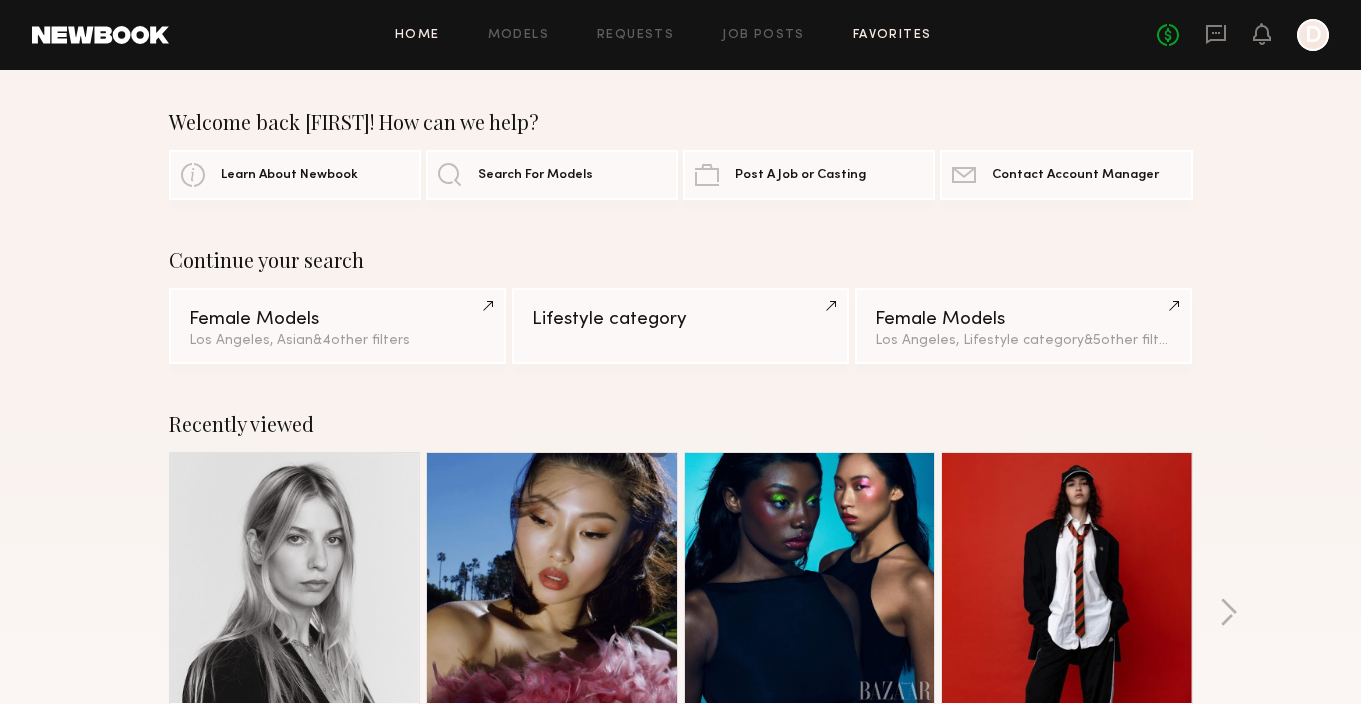 click on "Favorites" 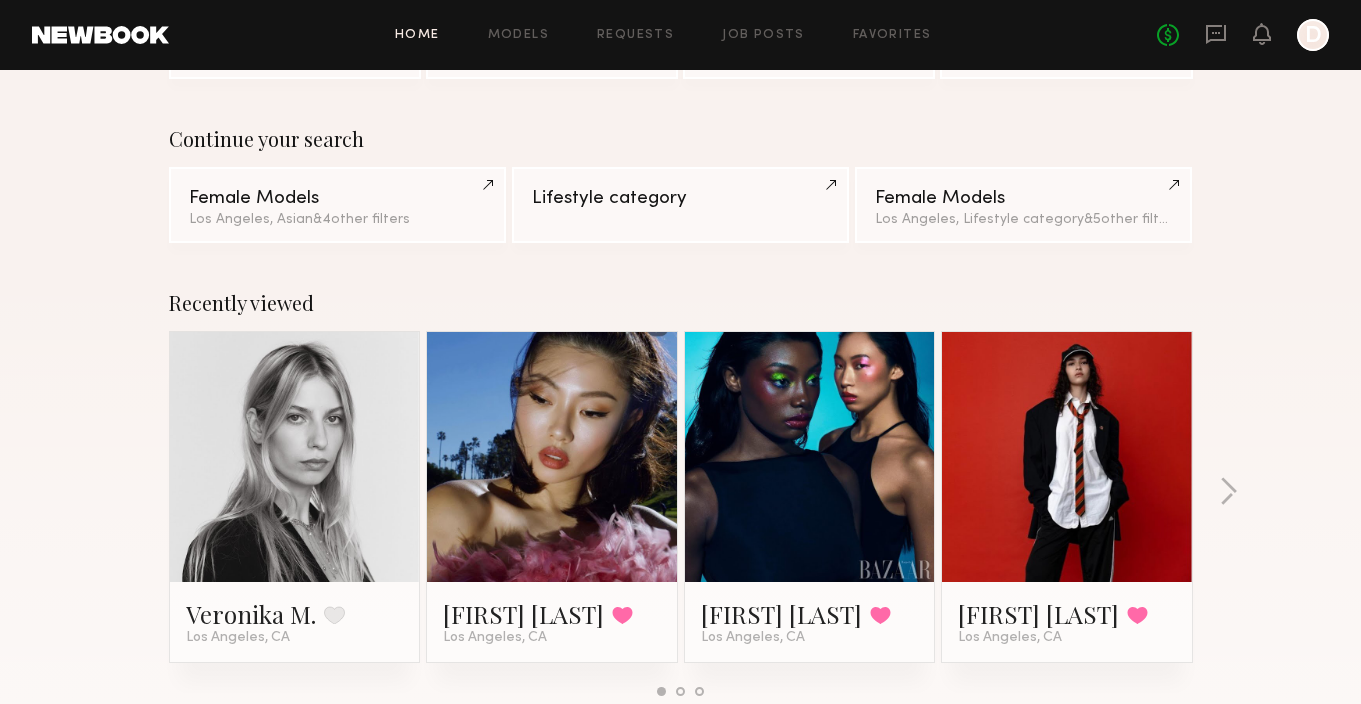 scroll, scrollTop: 124, scrollLeft: 0, axis: vertical 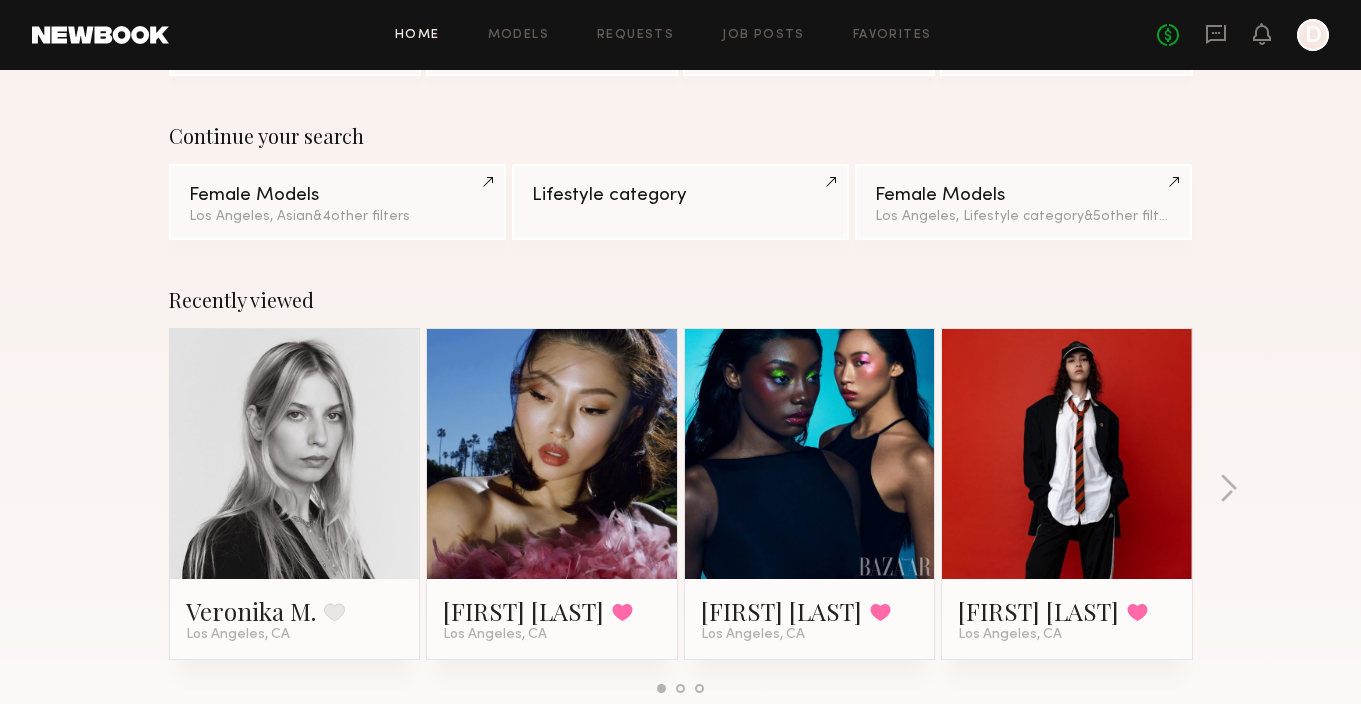 click 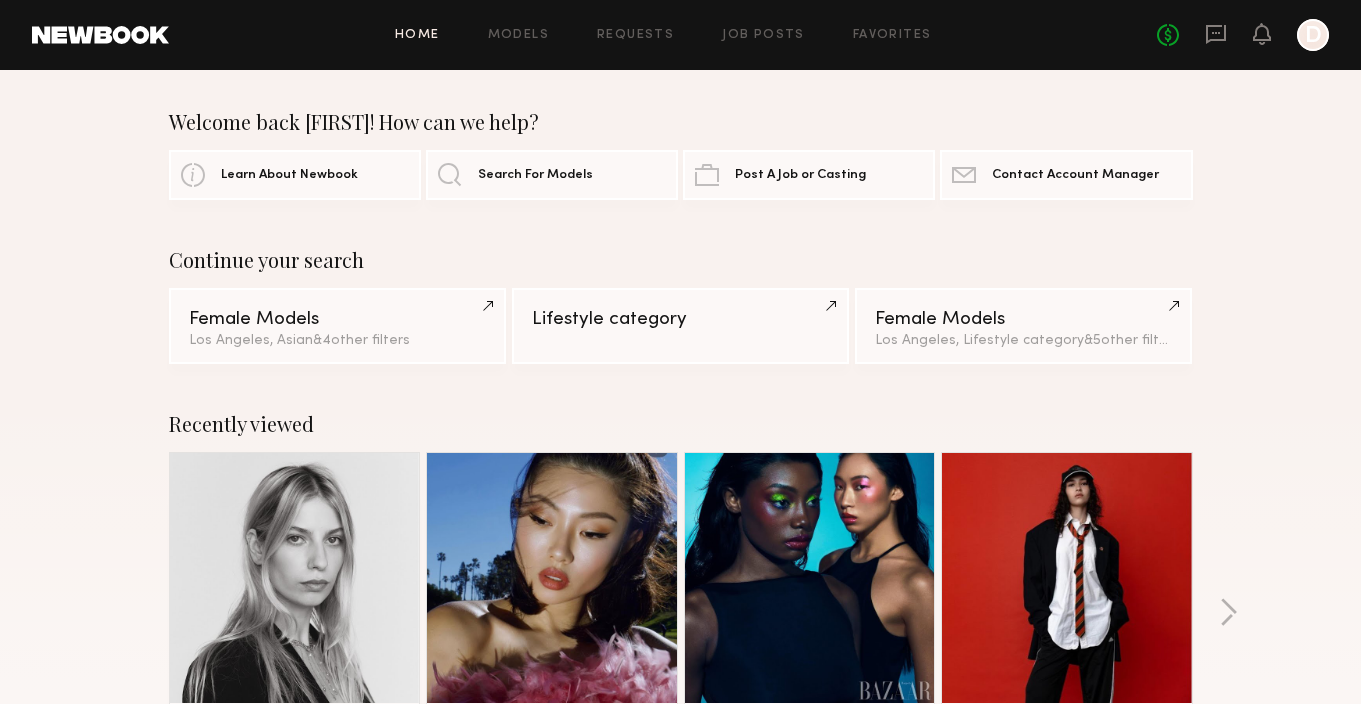 scroll, scrollTop: 0, scrollLeft: 0, axis: both 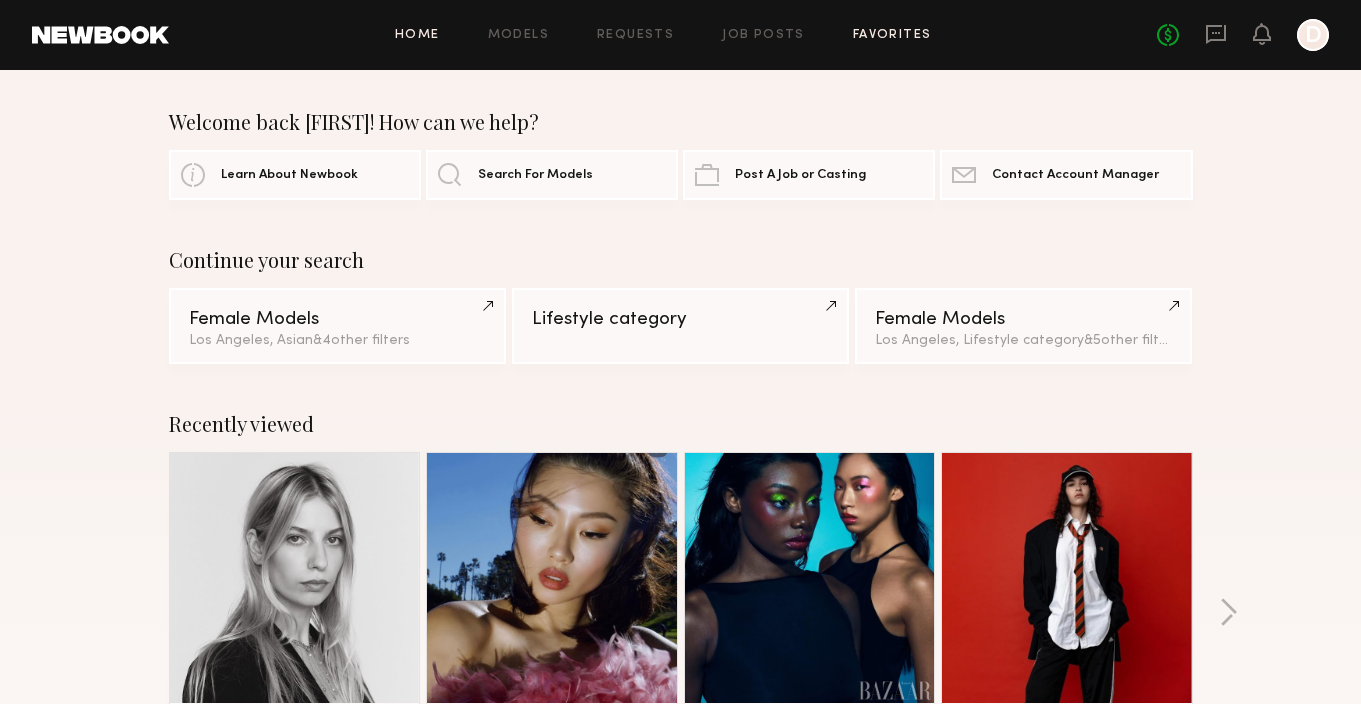 click on "Favorites" 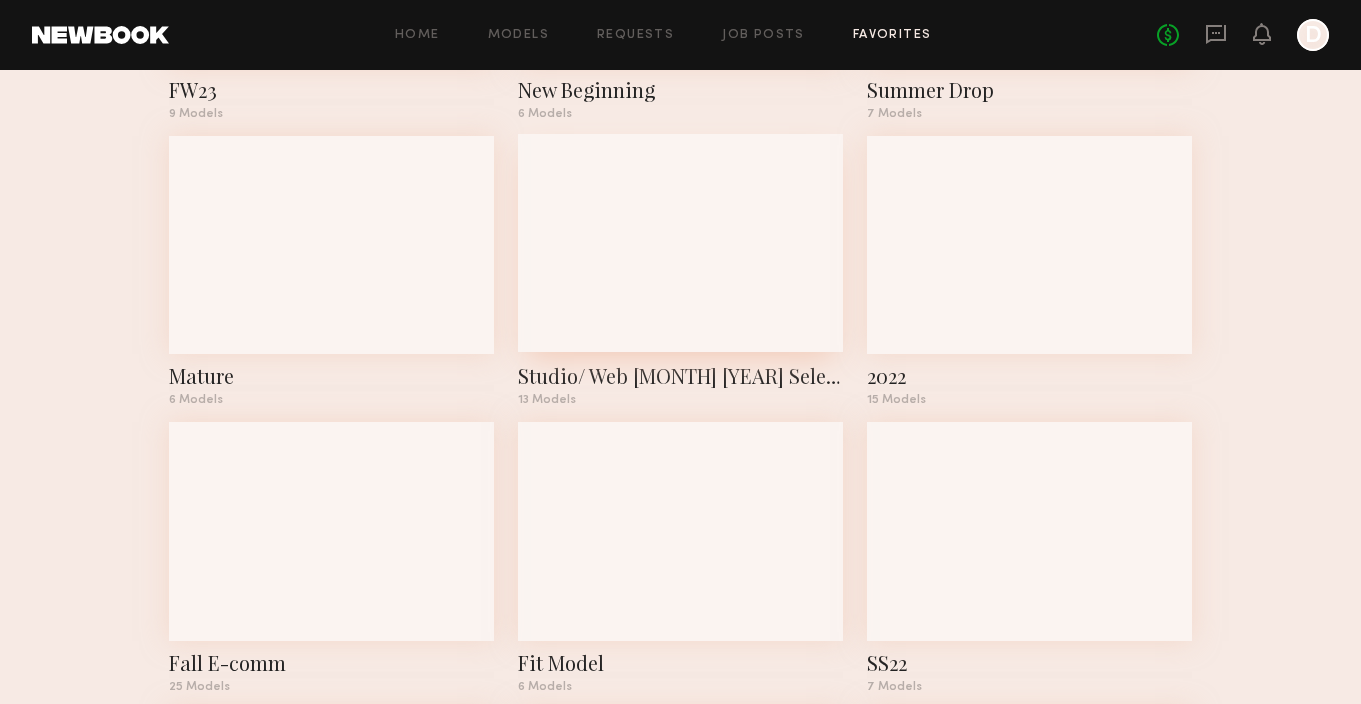 scroll, scrollTop: 1776, scrollLeft: 0, axis: vertical 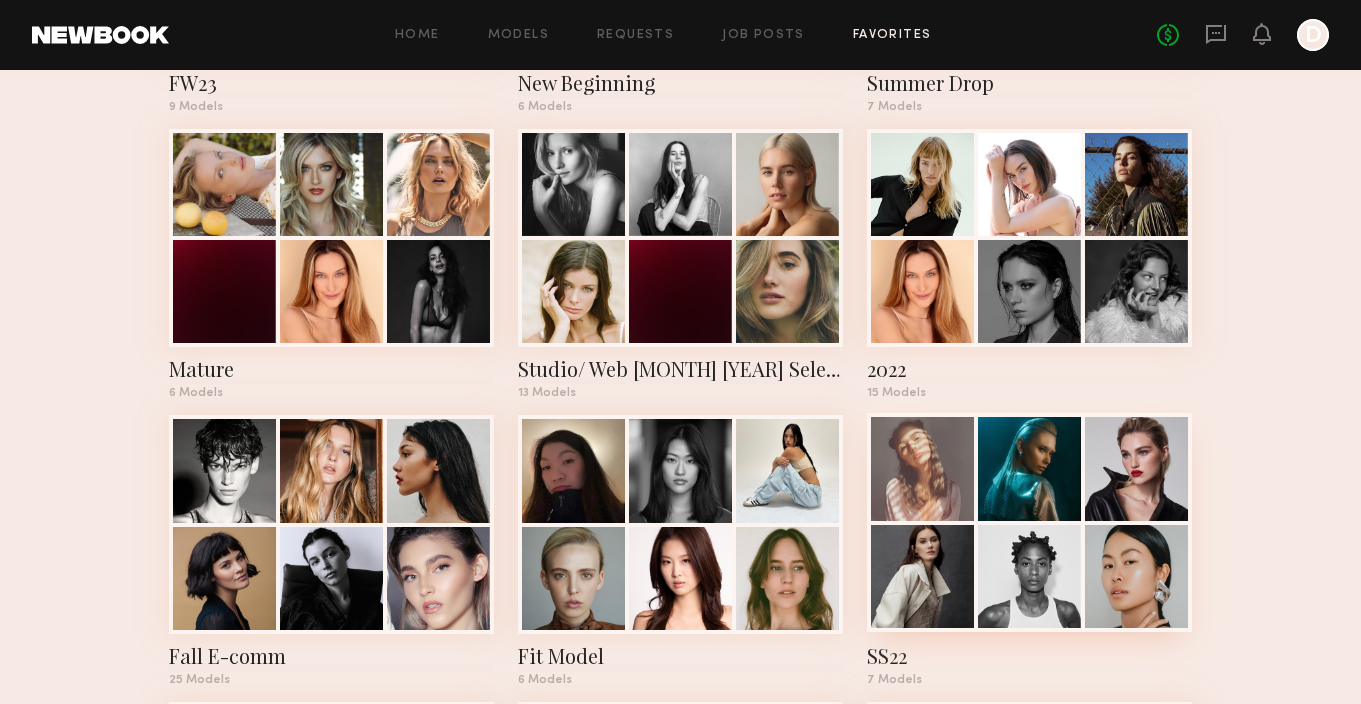 click 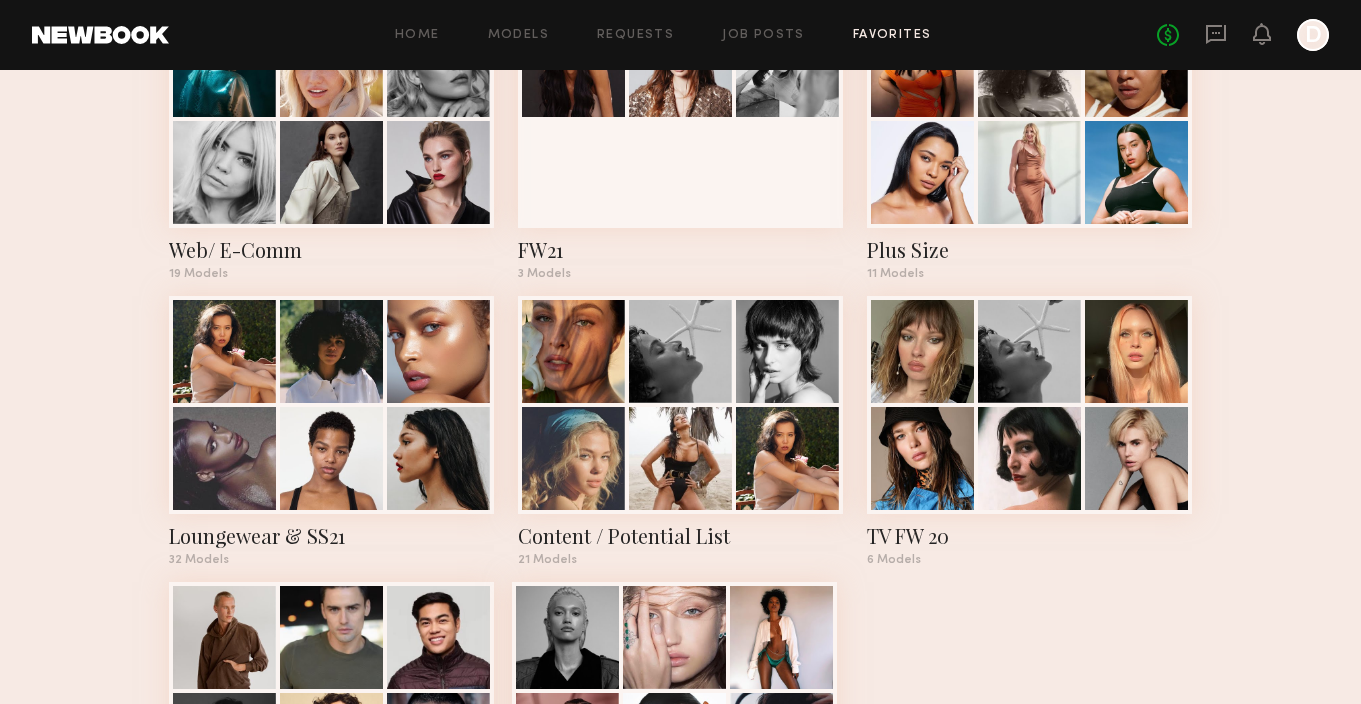scroll, scrollTop: 2471, scrollLeft: 0, axis: vertical 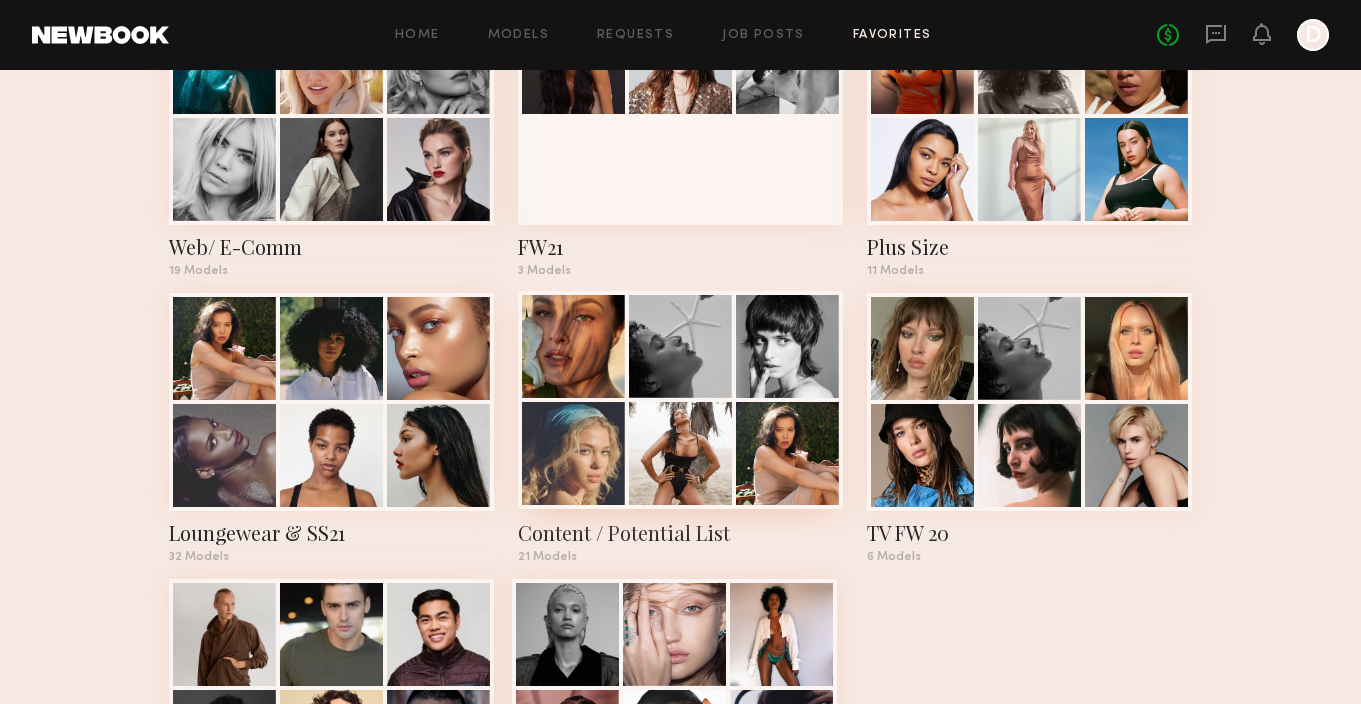 click 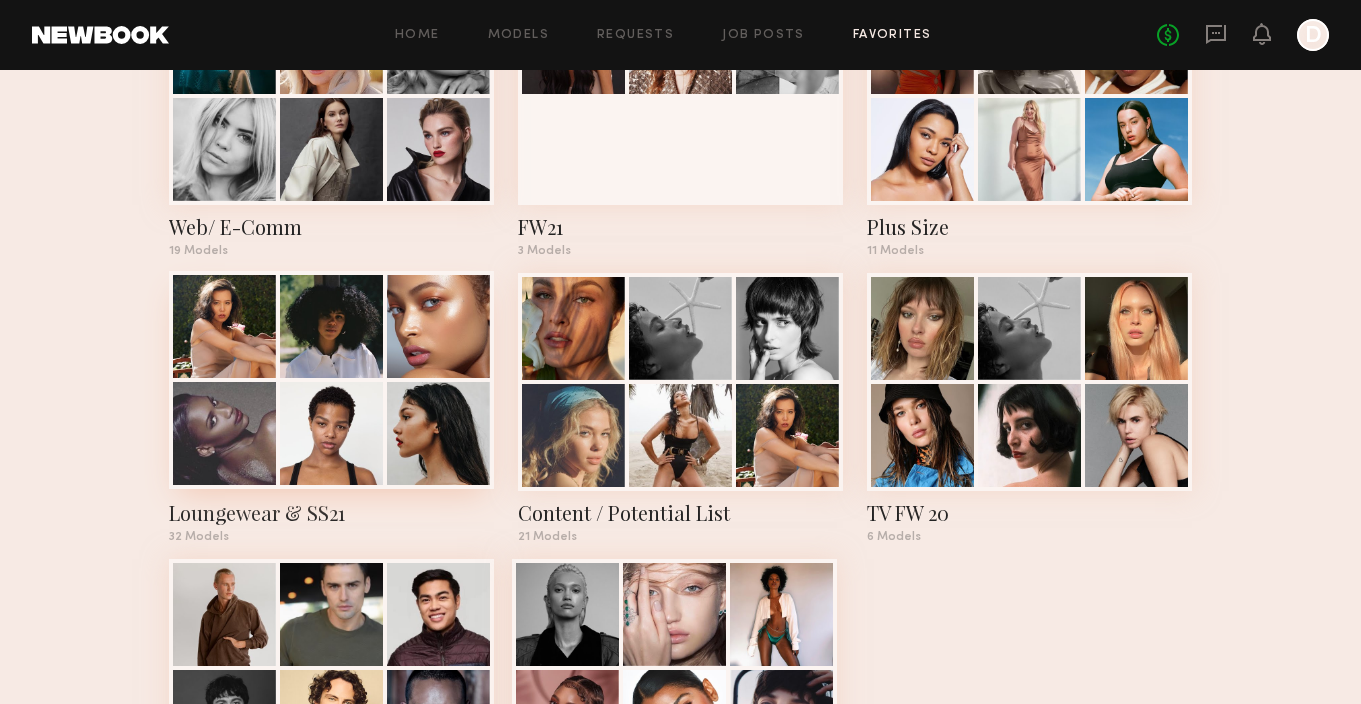 scroll, scrollTop: 2483, scrollLeft: 0, axis: vertical 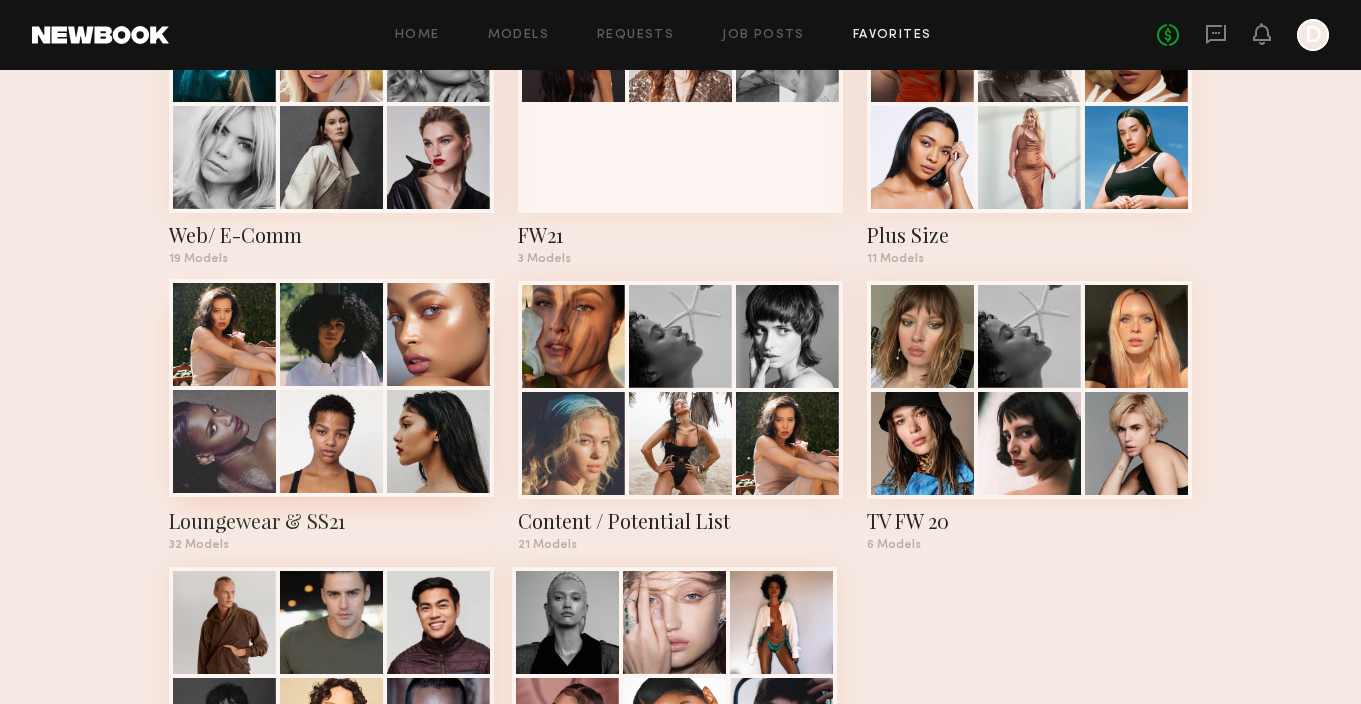click 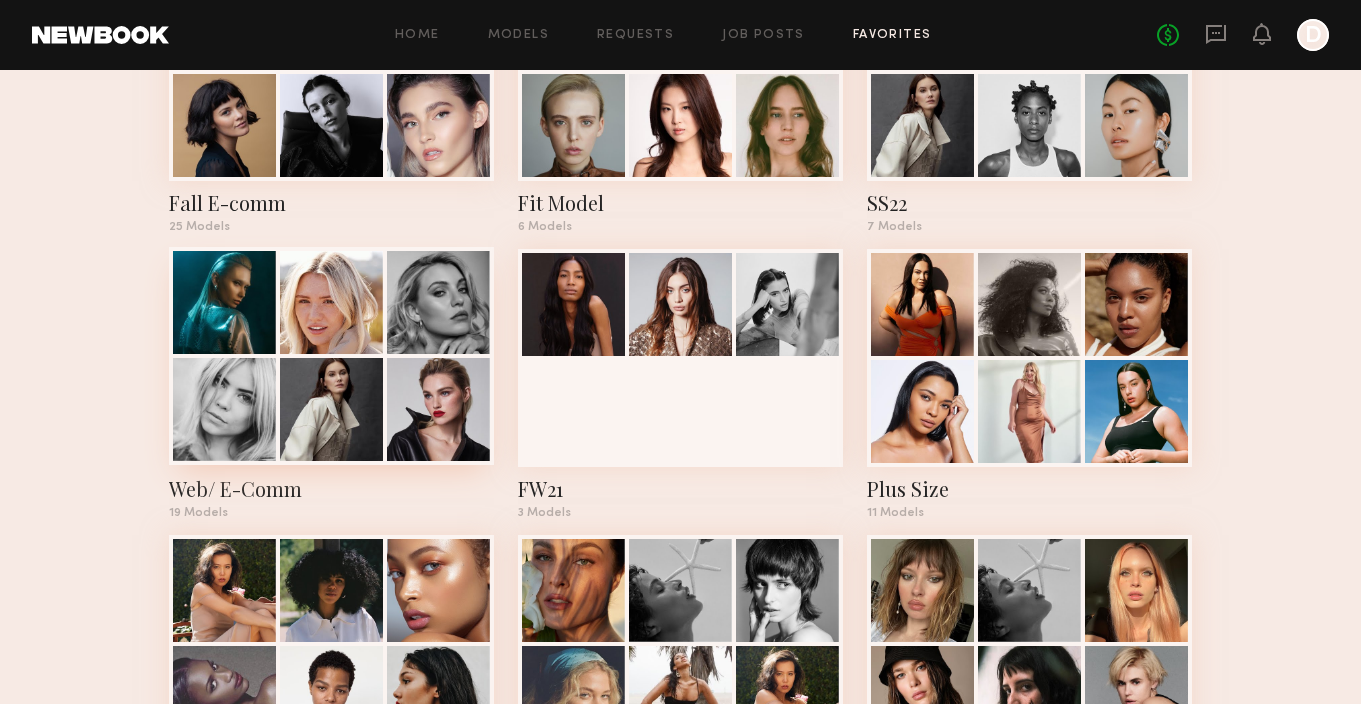 scroll, scrollTop: 2212, scrollLeft: 0, axis: vertical 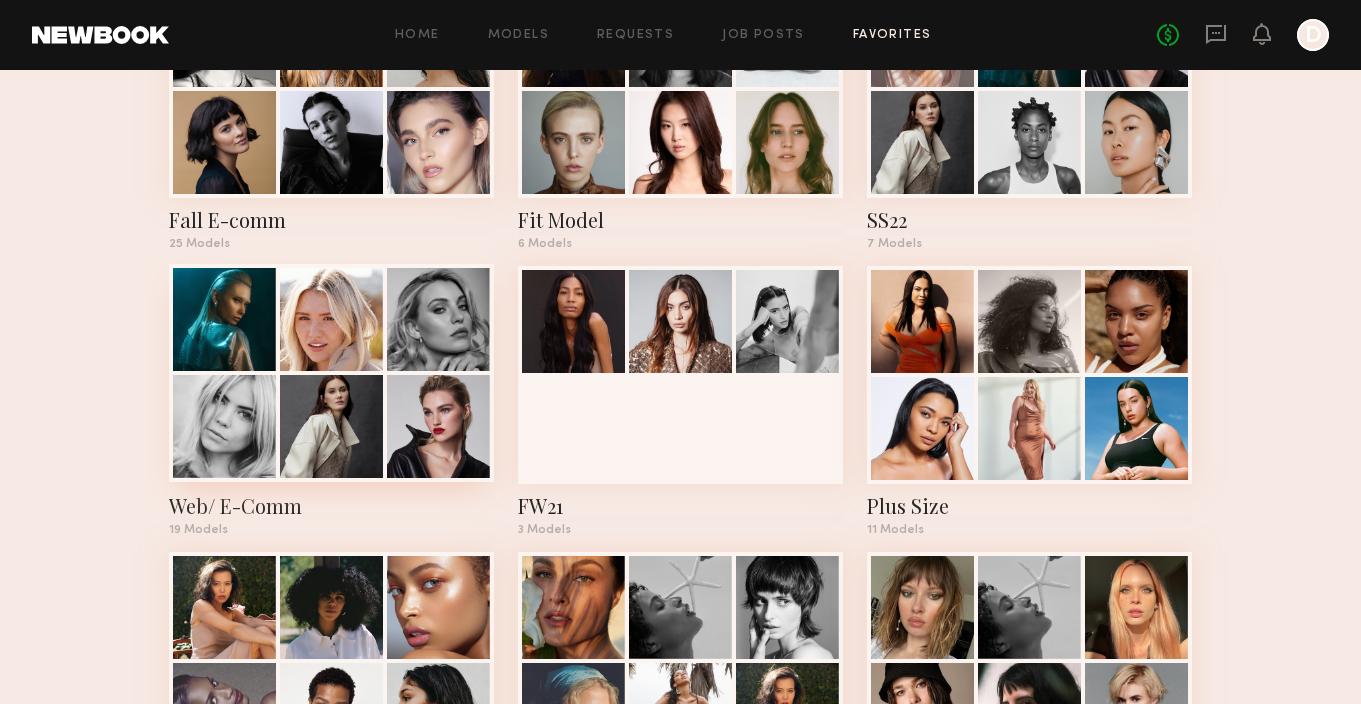 click 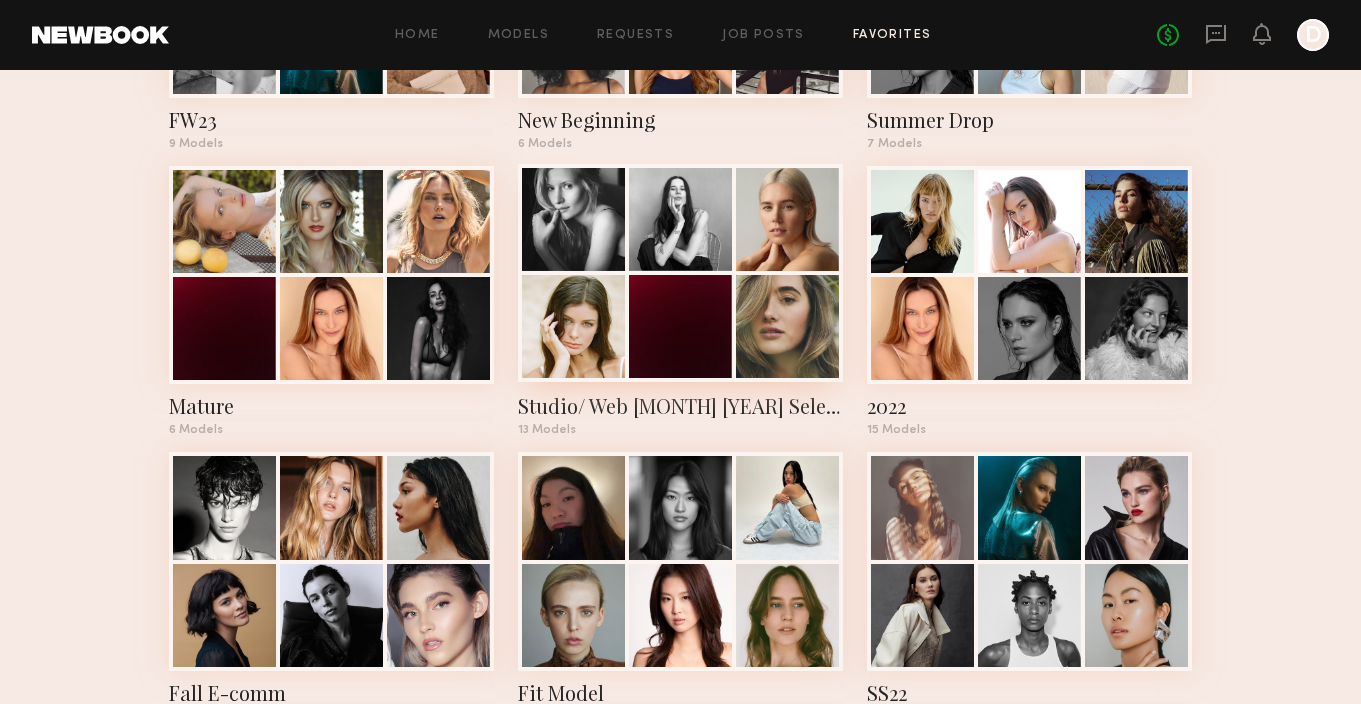 scroll, scrollTop: 1719, scrollLeft: 0, axis: vertical 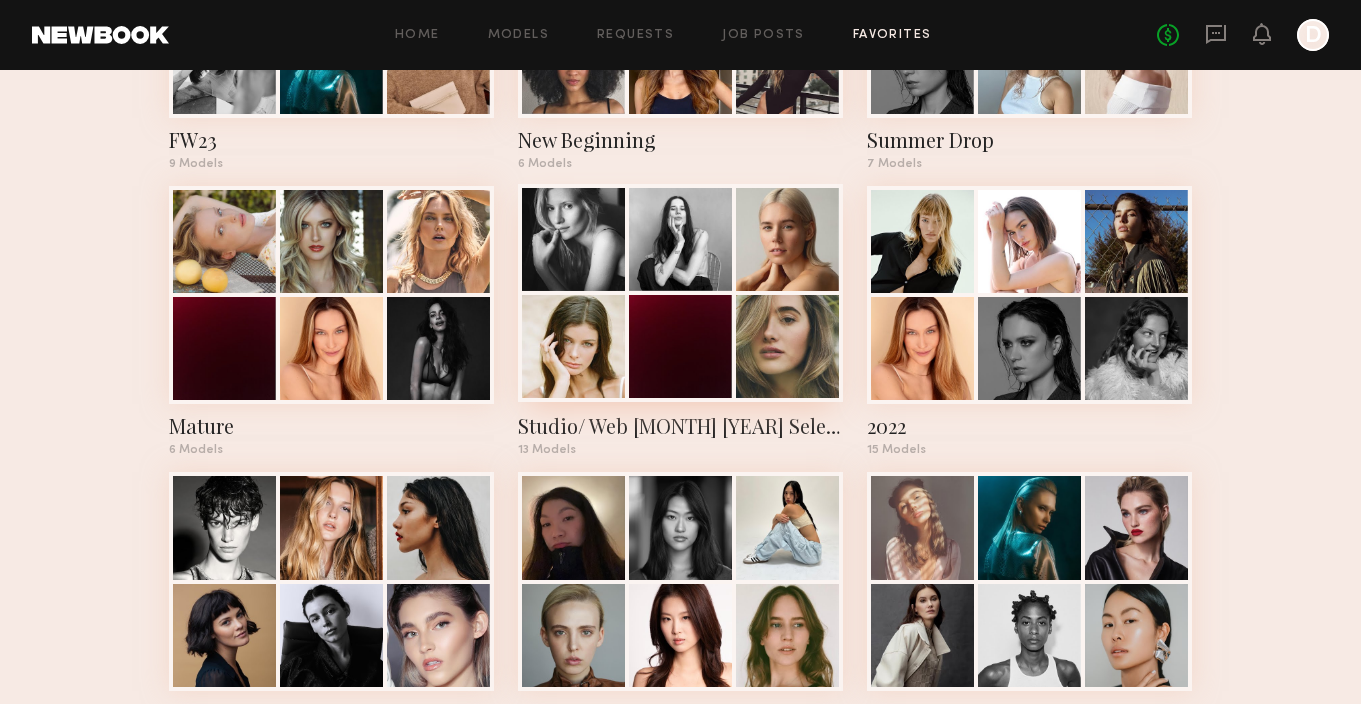 click 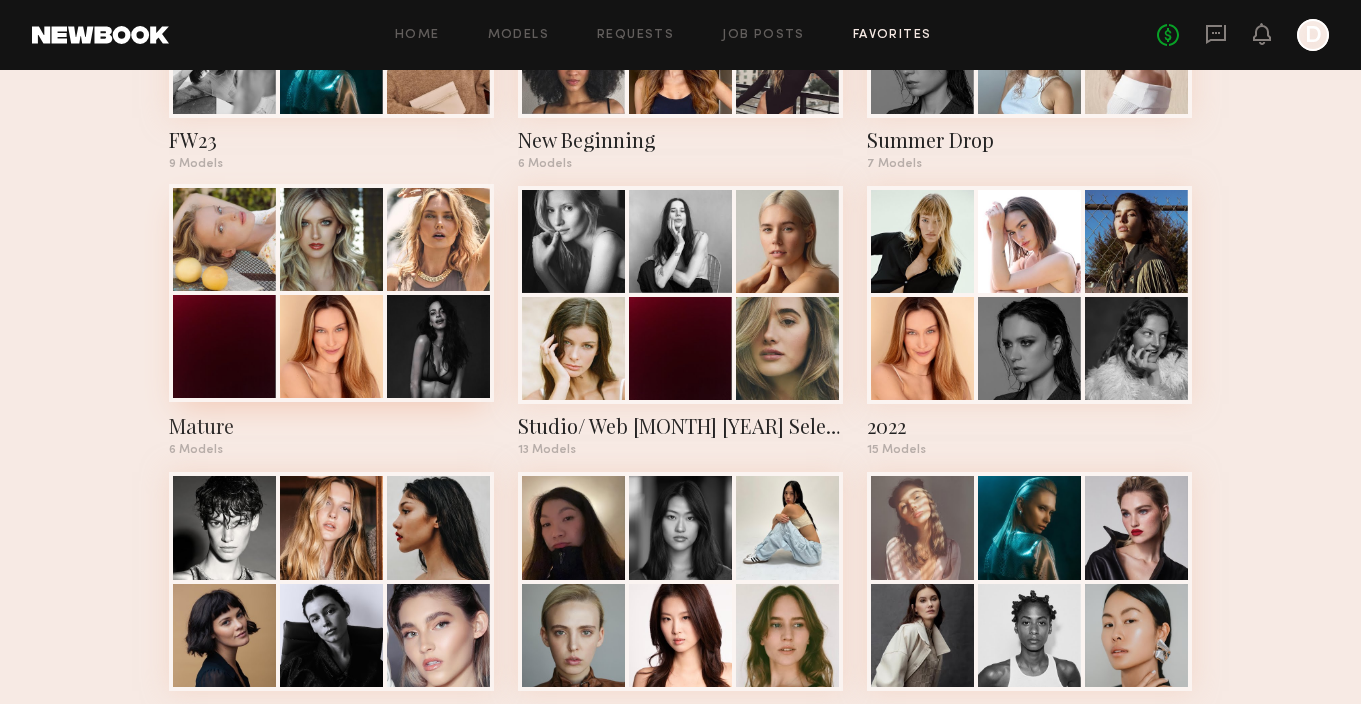 click 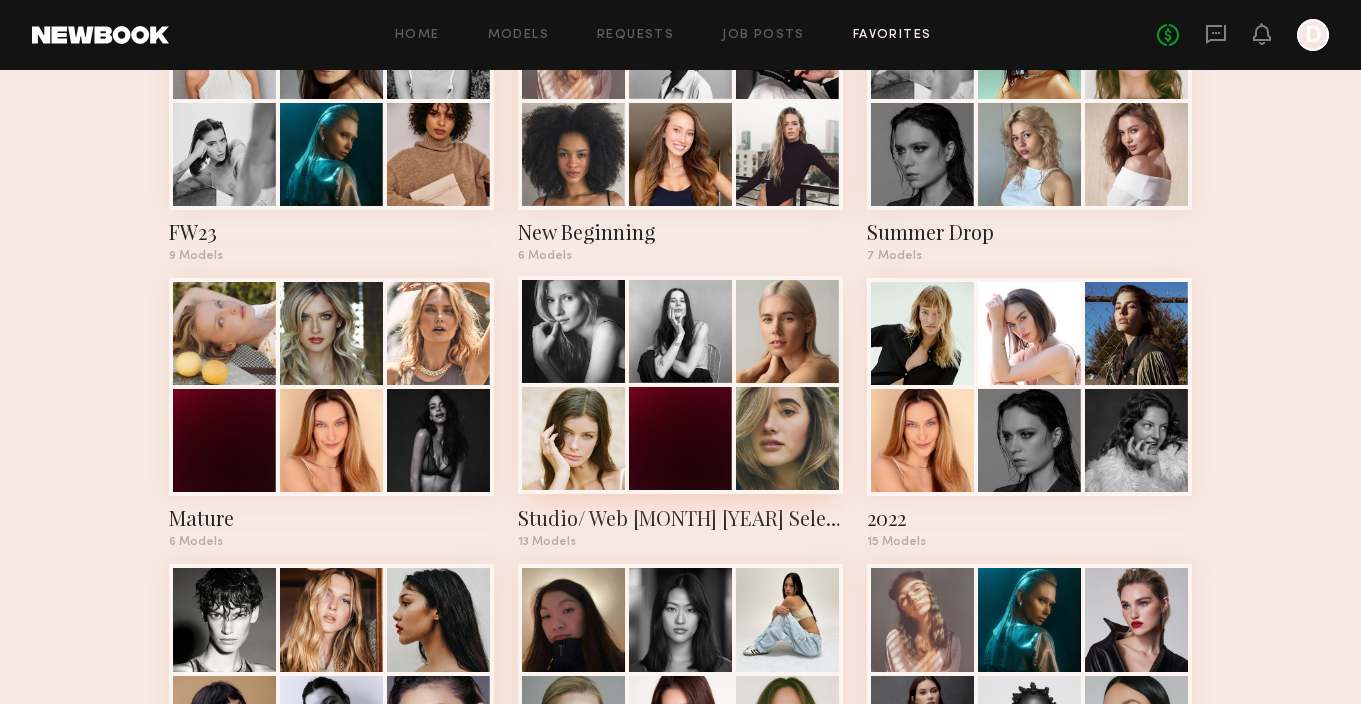 scroll, scrollTop: 1453, scrollLeft: 0, axis: vertical 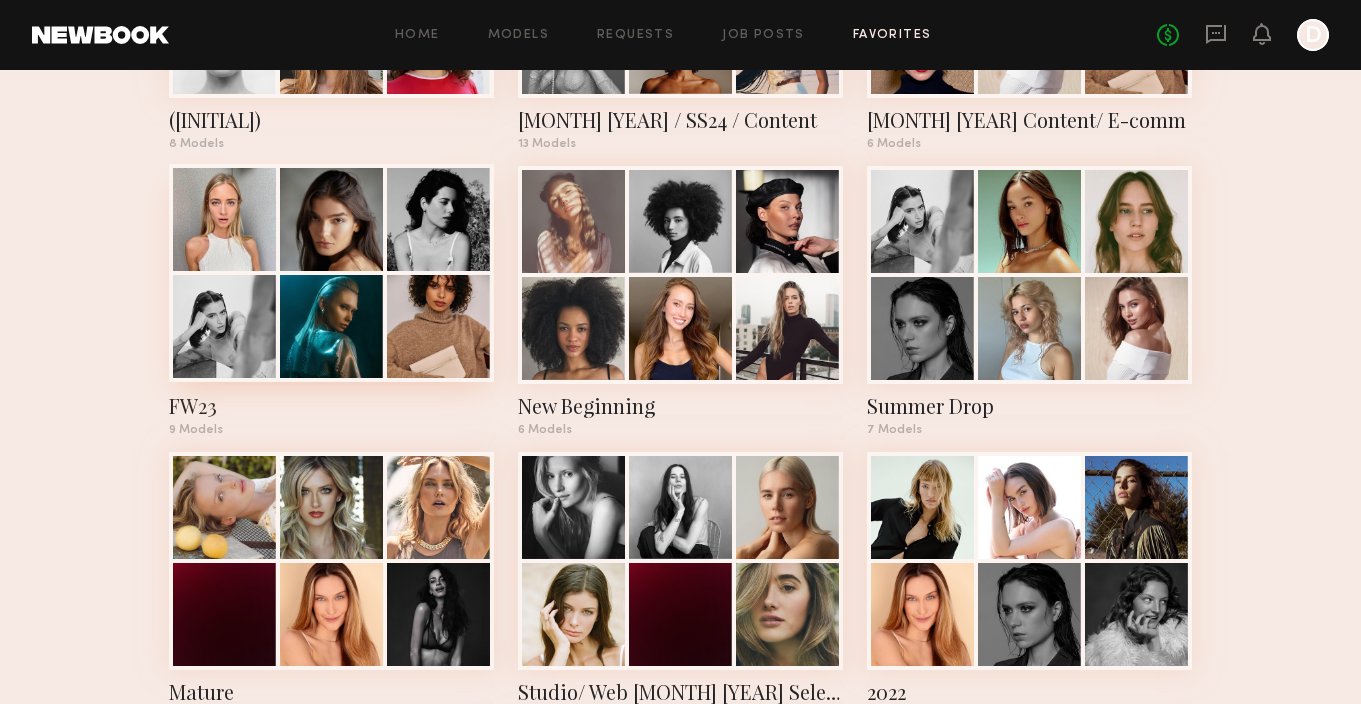 click 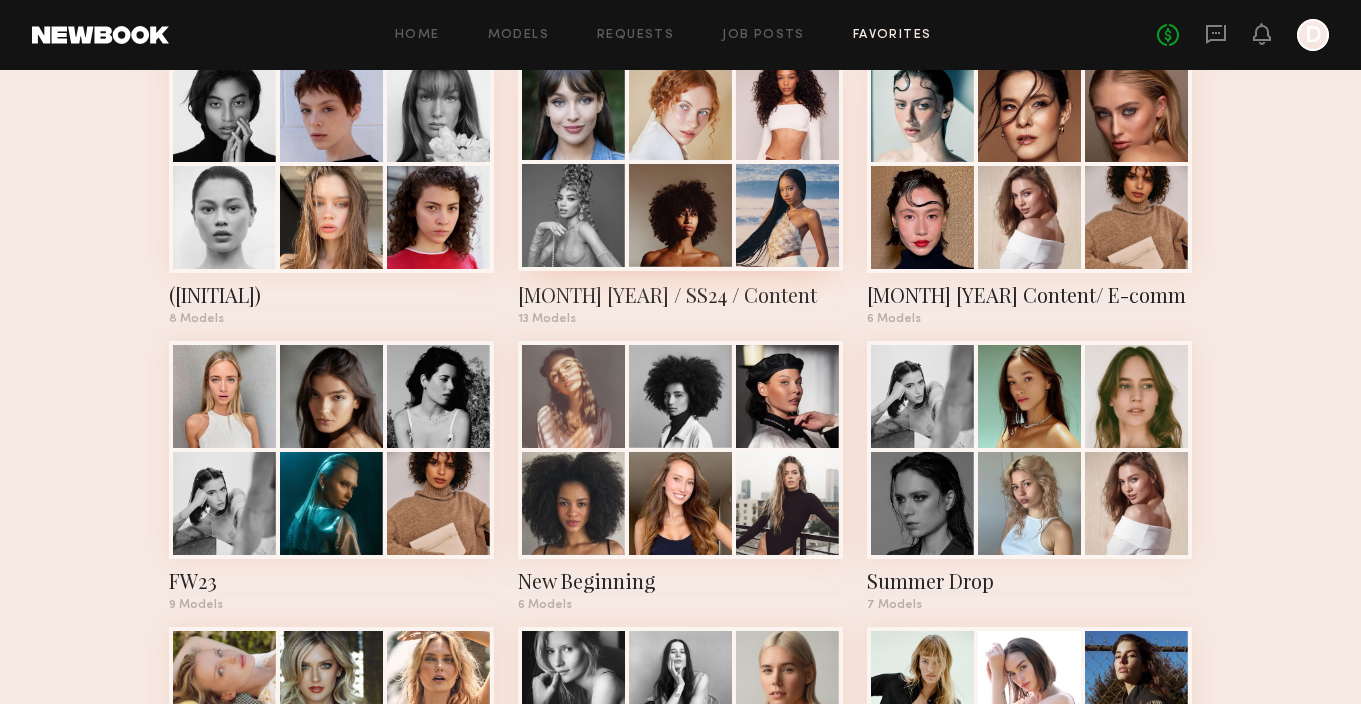 scroll, scrollTop: 1157, scrollLeft: 0, axis: vertical 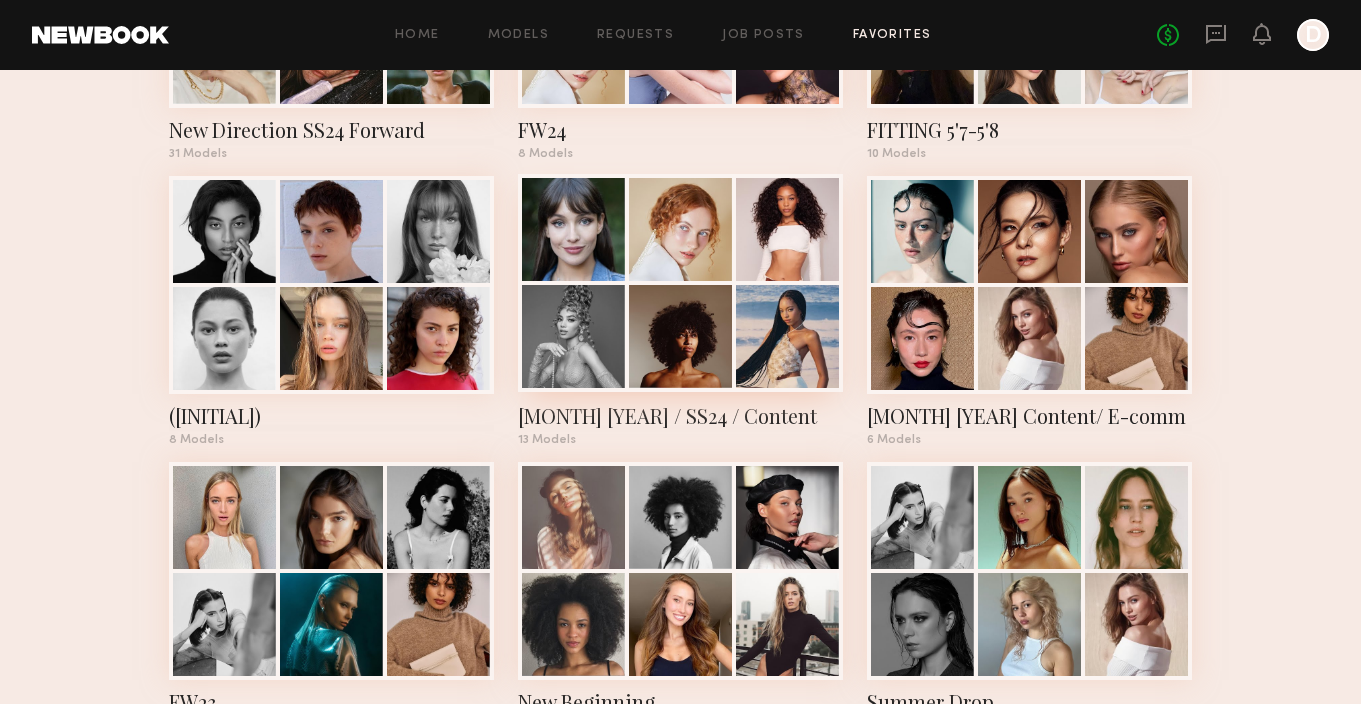 click 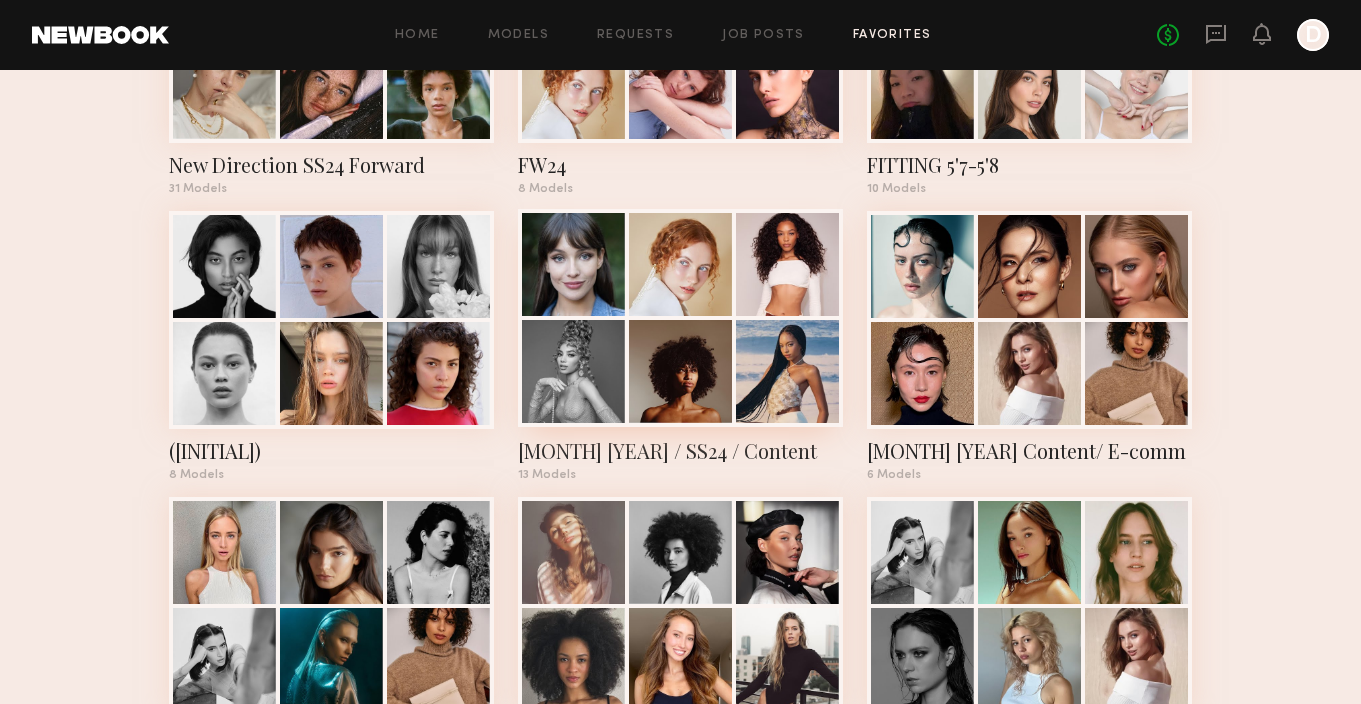 scroll, scrollTop: 1100, scrollLeft: 0, axis: vertical 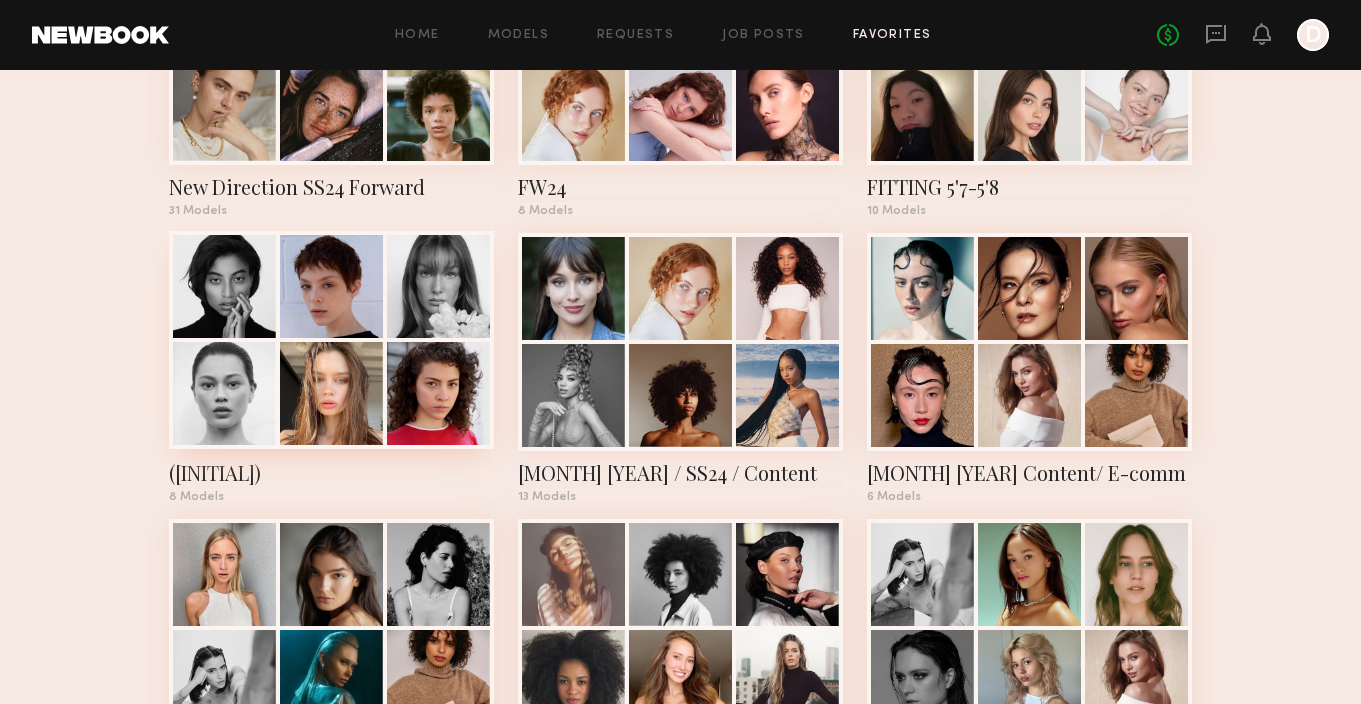click 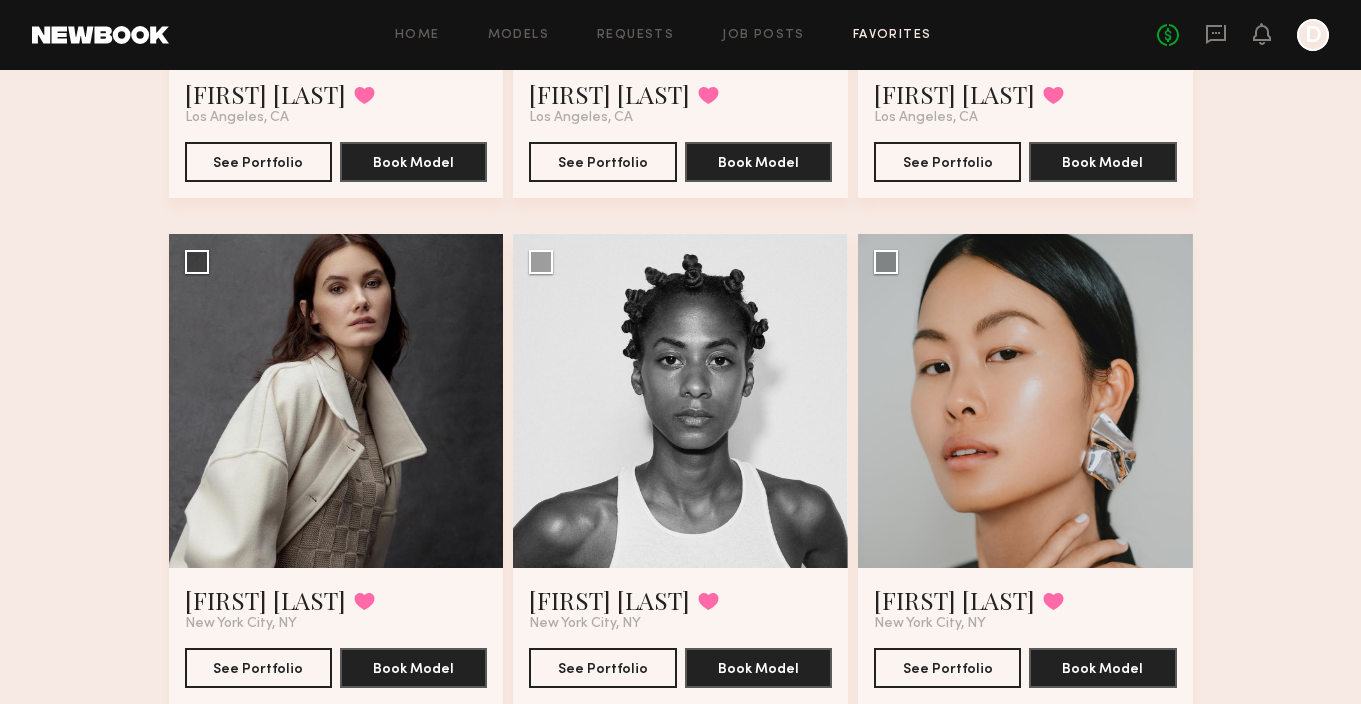 scroll, scrollTop: 532, scrollLeft: 0, axis: vertical 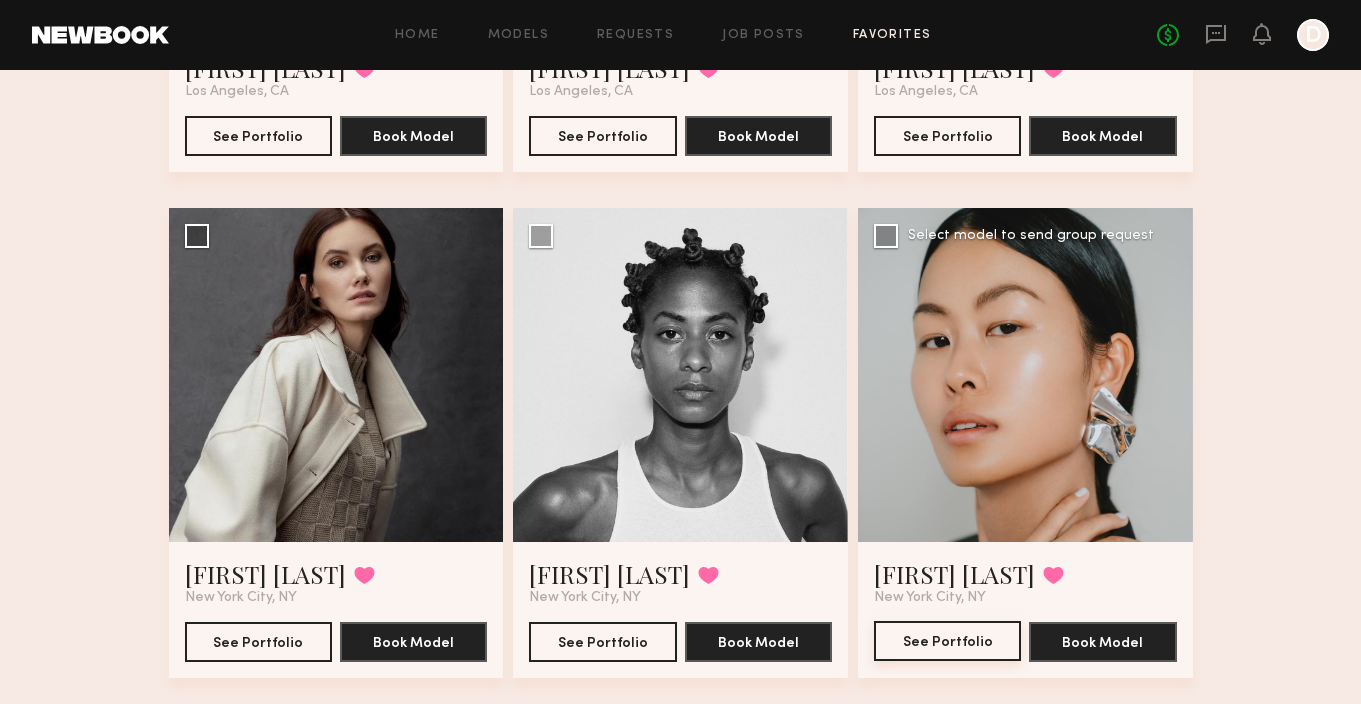 click on "See Portfolio" 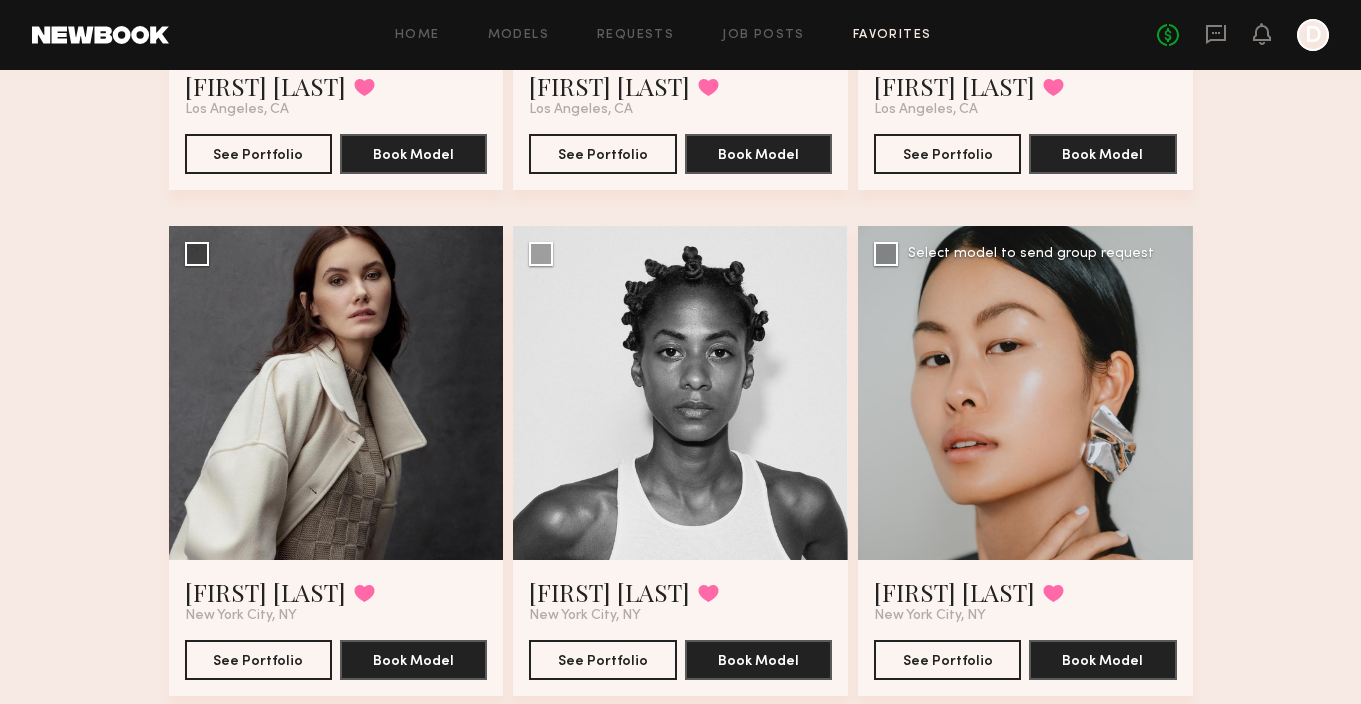 scroll, scrollTop: 508, scrollLeft: 0, axis: vertical 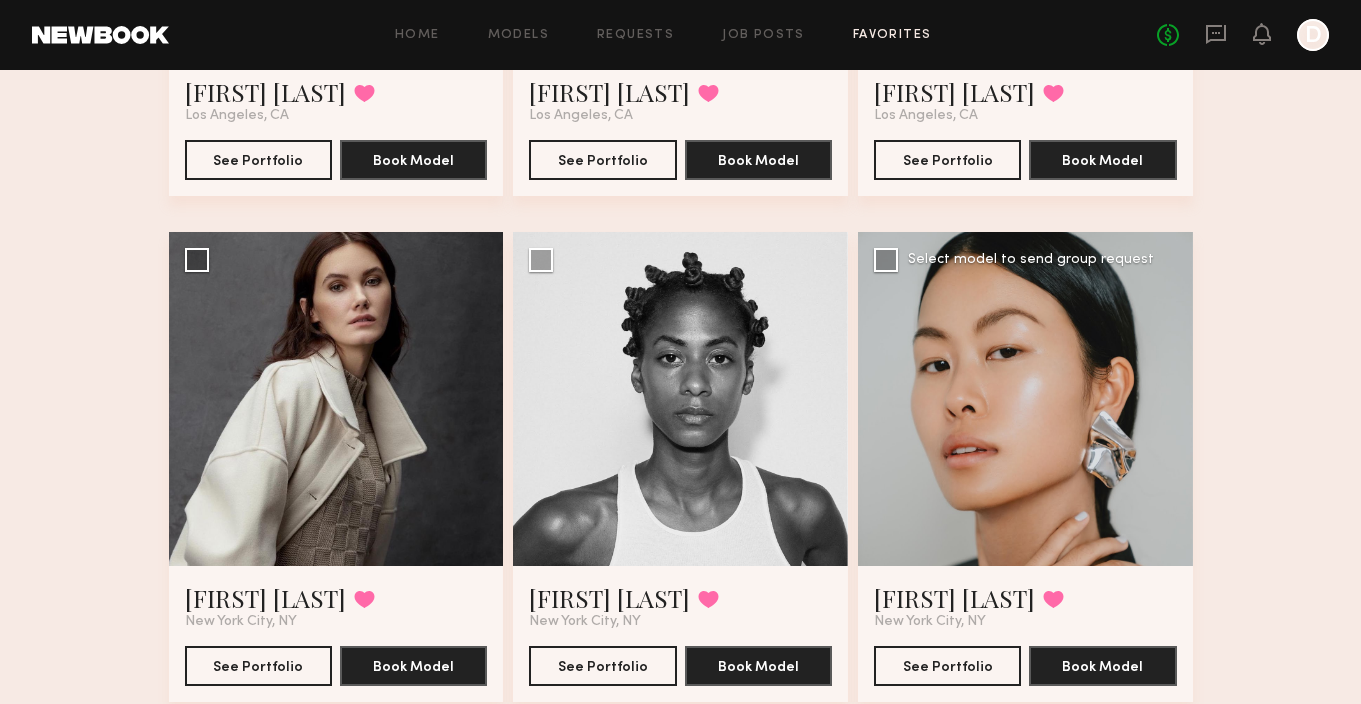click 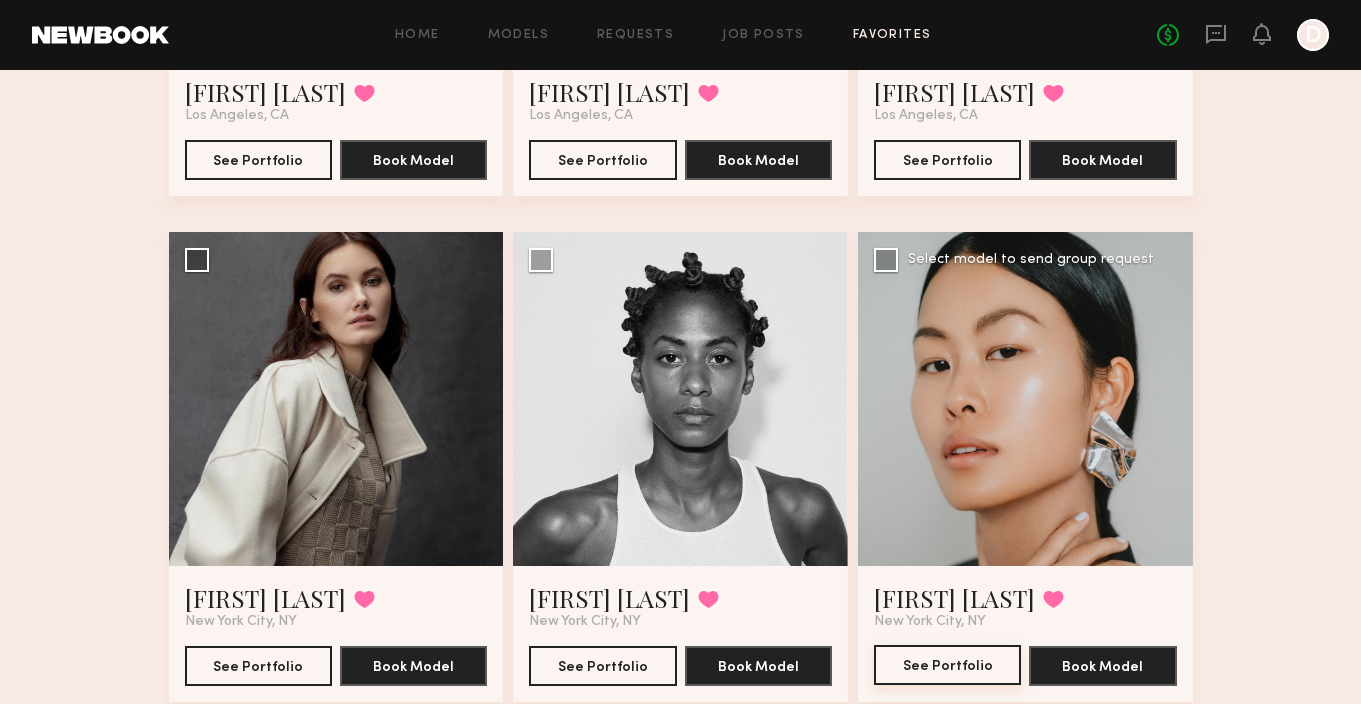 click on "See Portfolio" 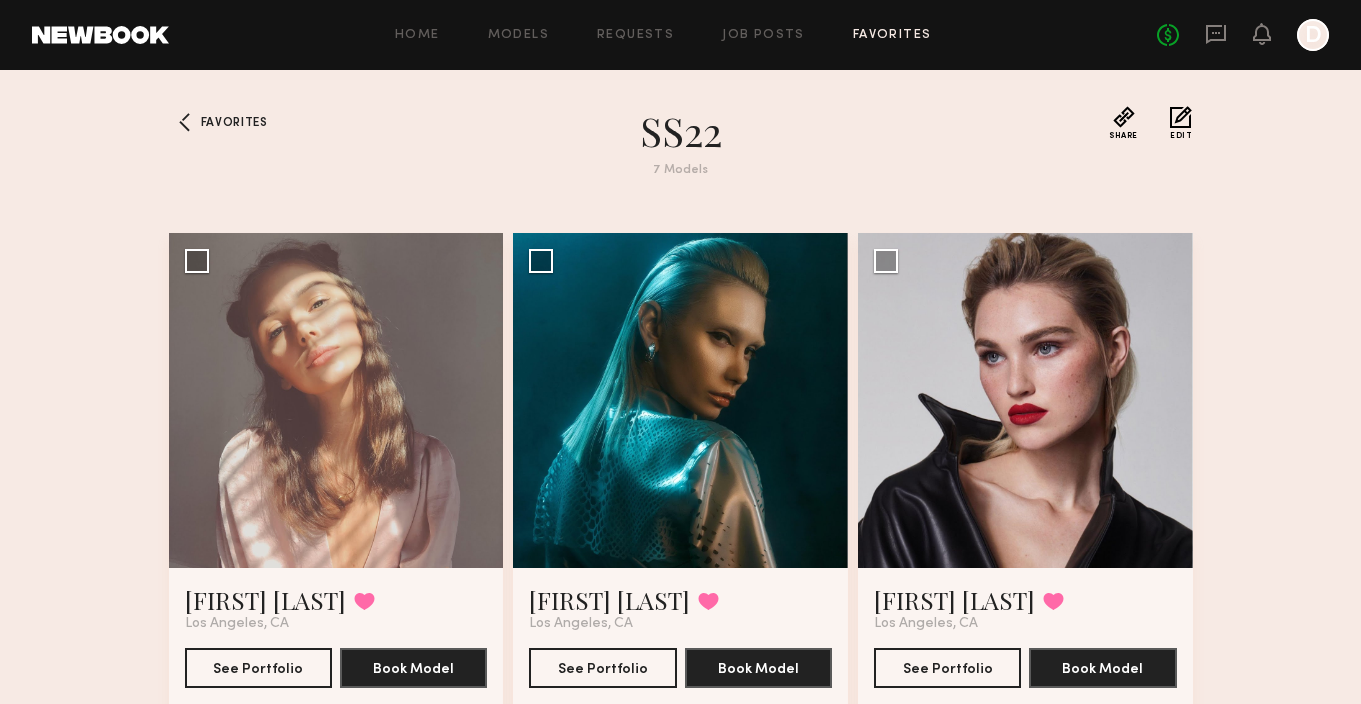 scroll, scrollTop: 0, scrollLeft: 0, axis: both 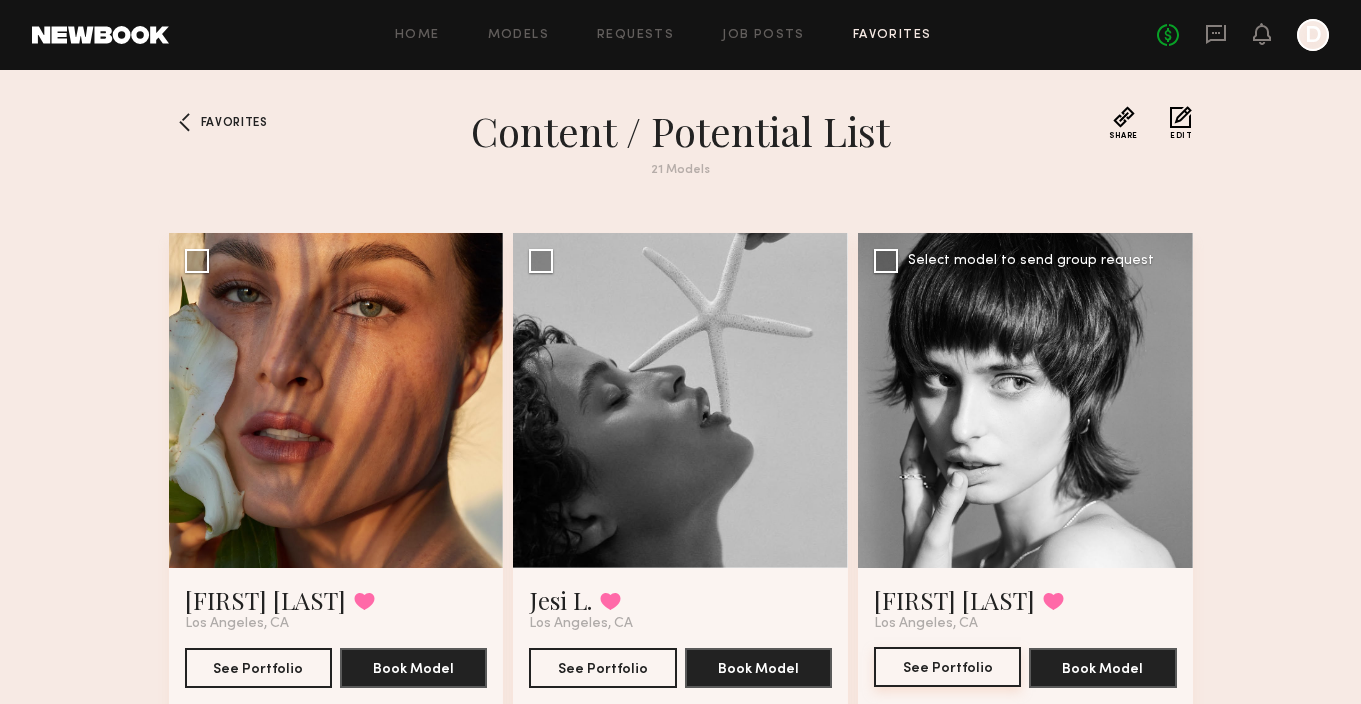 click on "See Portfolio" 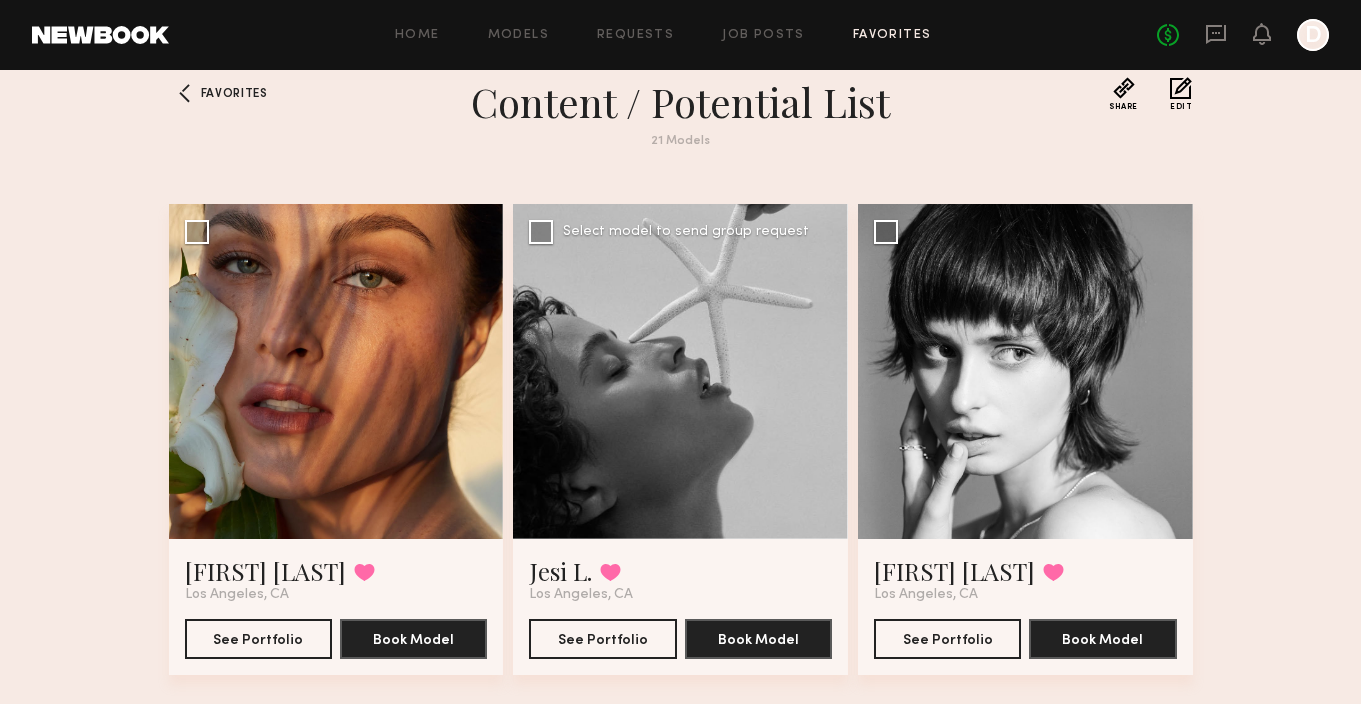 scroll, scrollTop: 33, scrollLeft: 0, axis: vertical 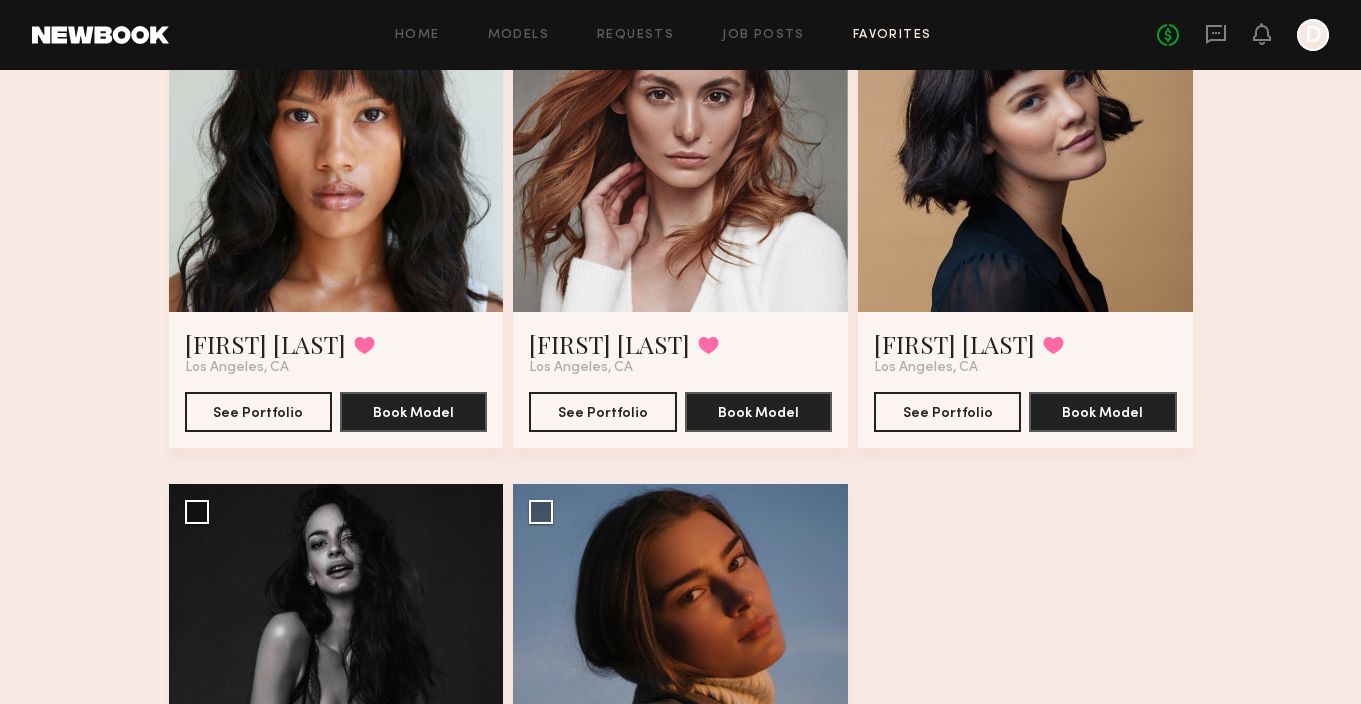 click 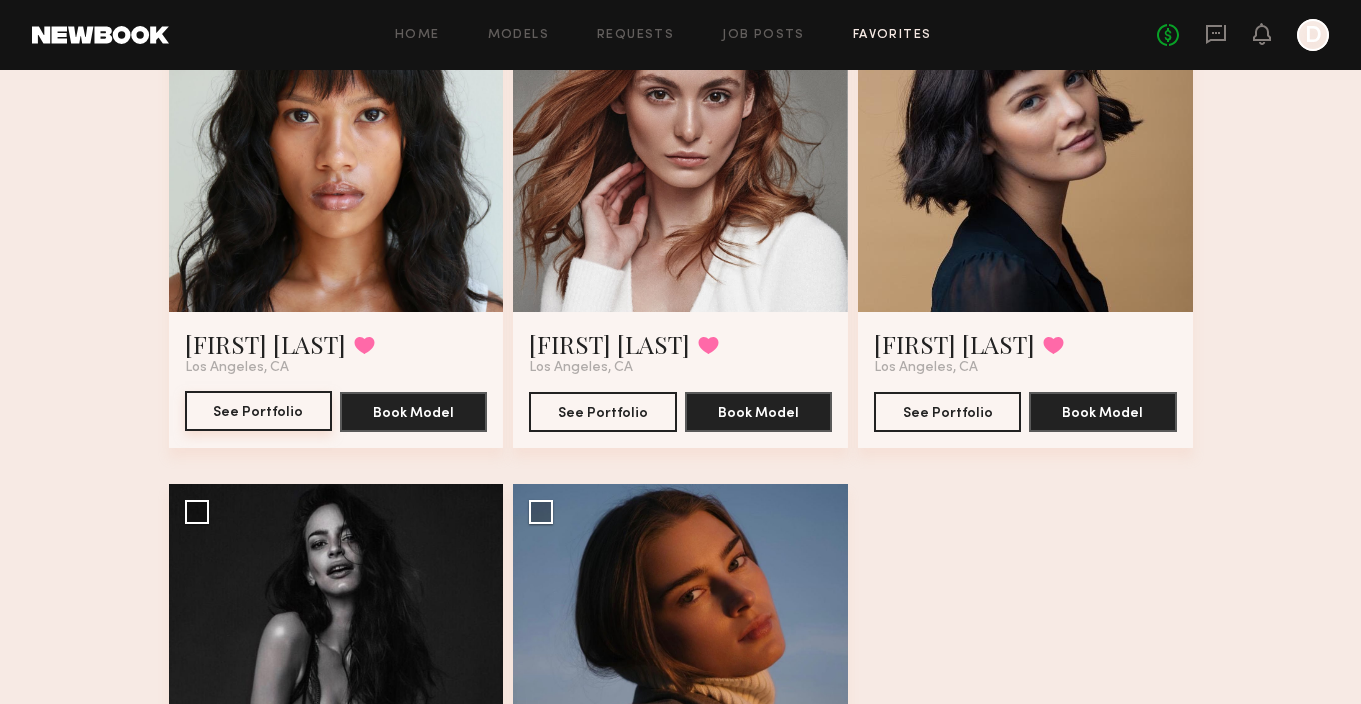click on "See Portfolio" 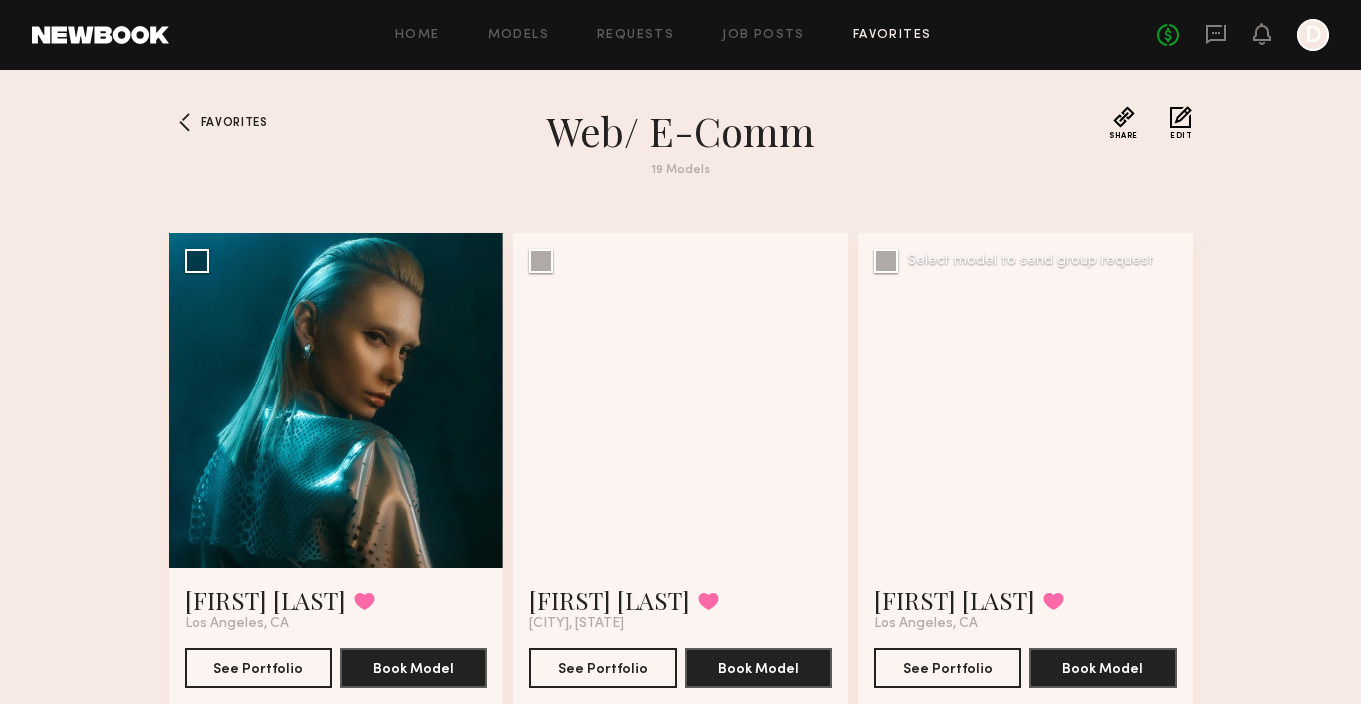 scroll, scrollTop: 0, scrollLeft: 0, axis: both 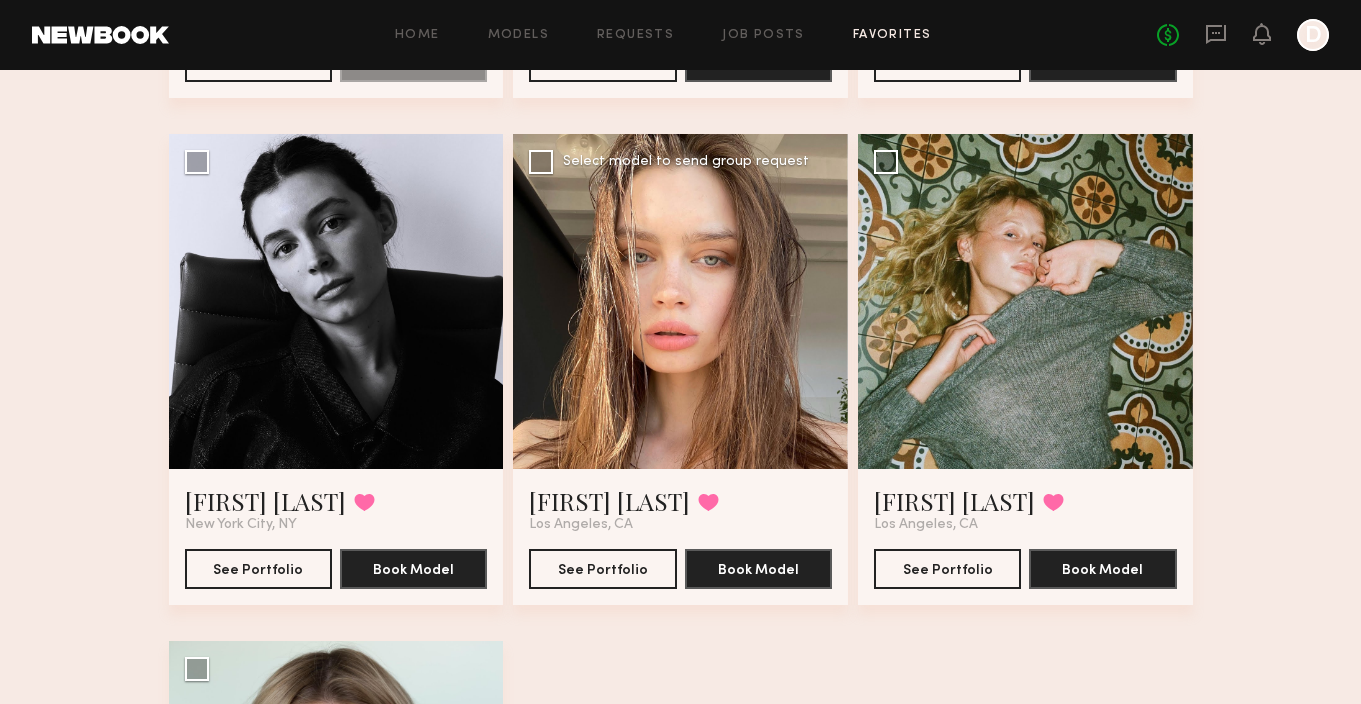 click 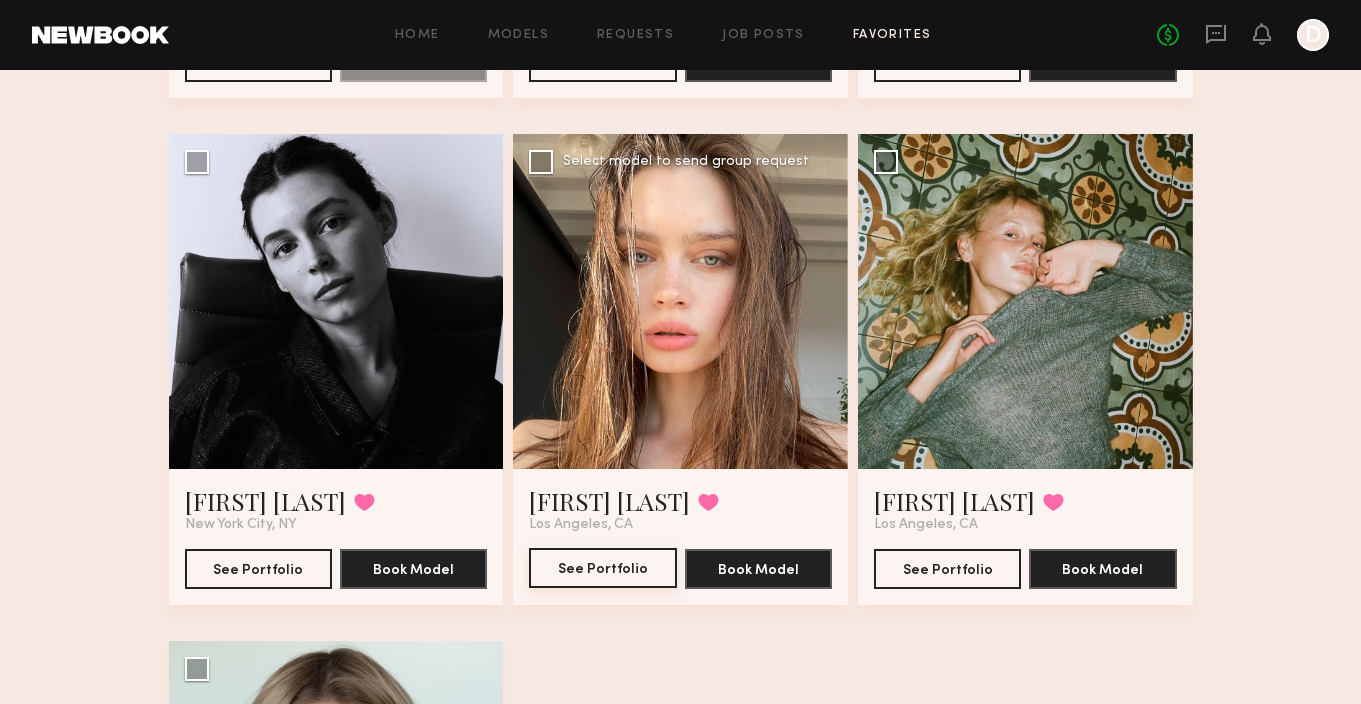 click on "See Portfolio" 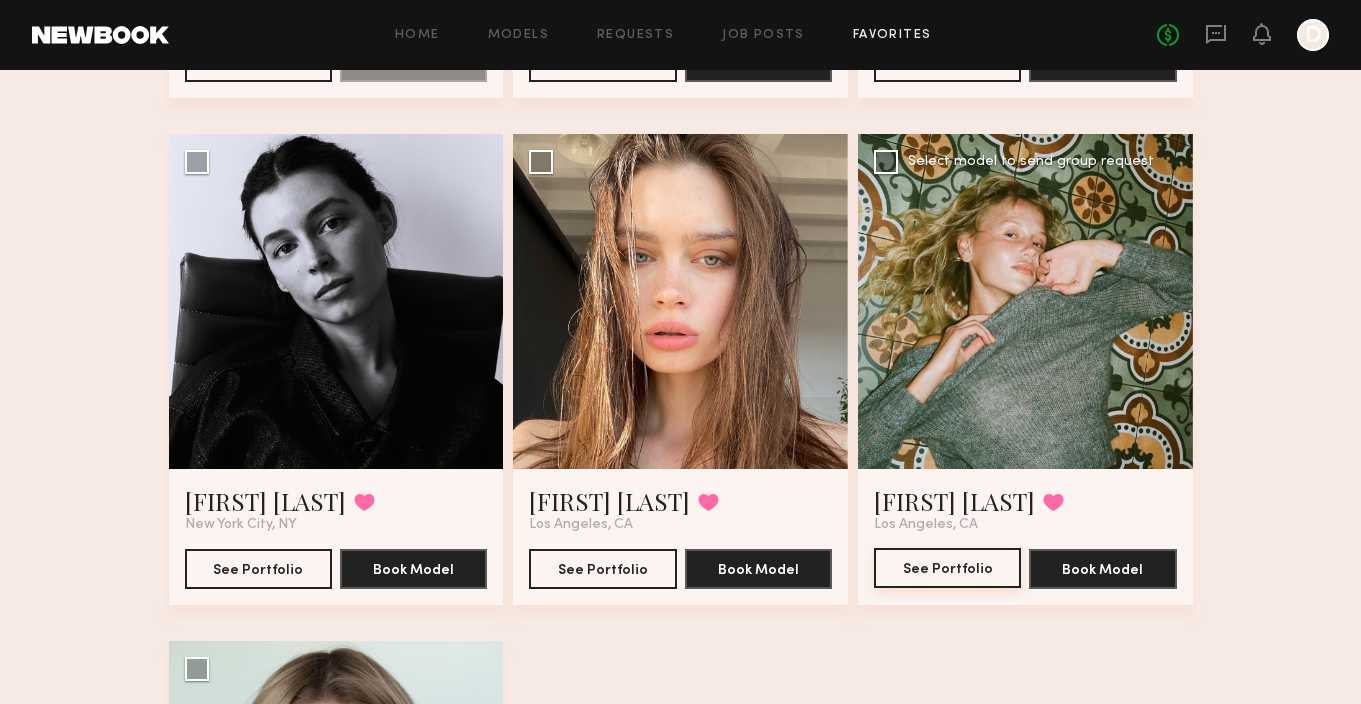 click on "See Portfolio" 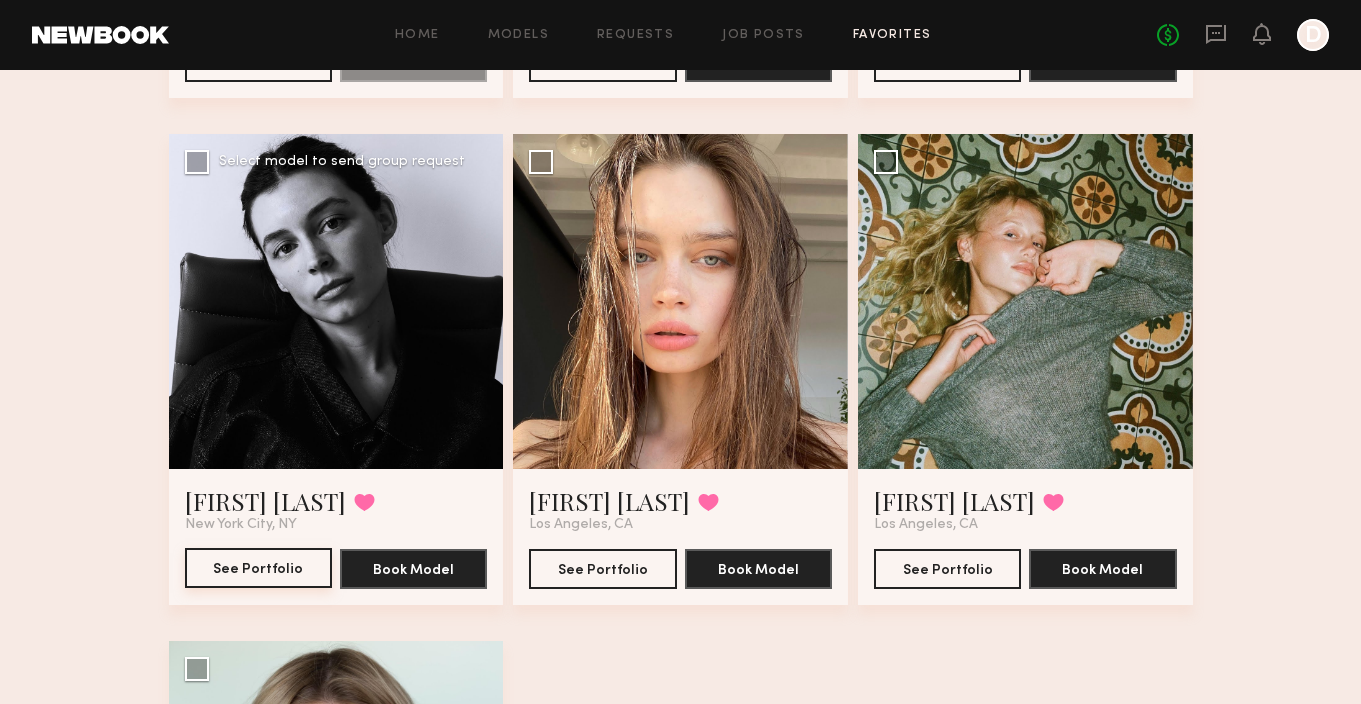 click on "See Portfolio" 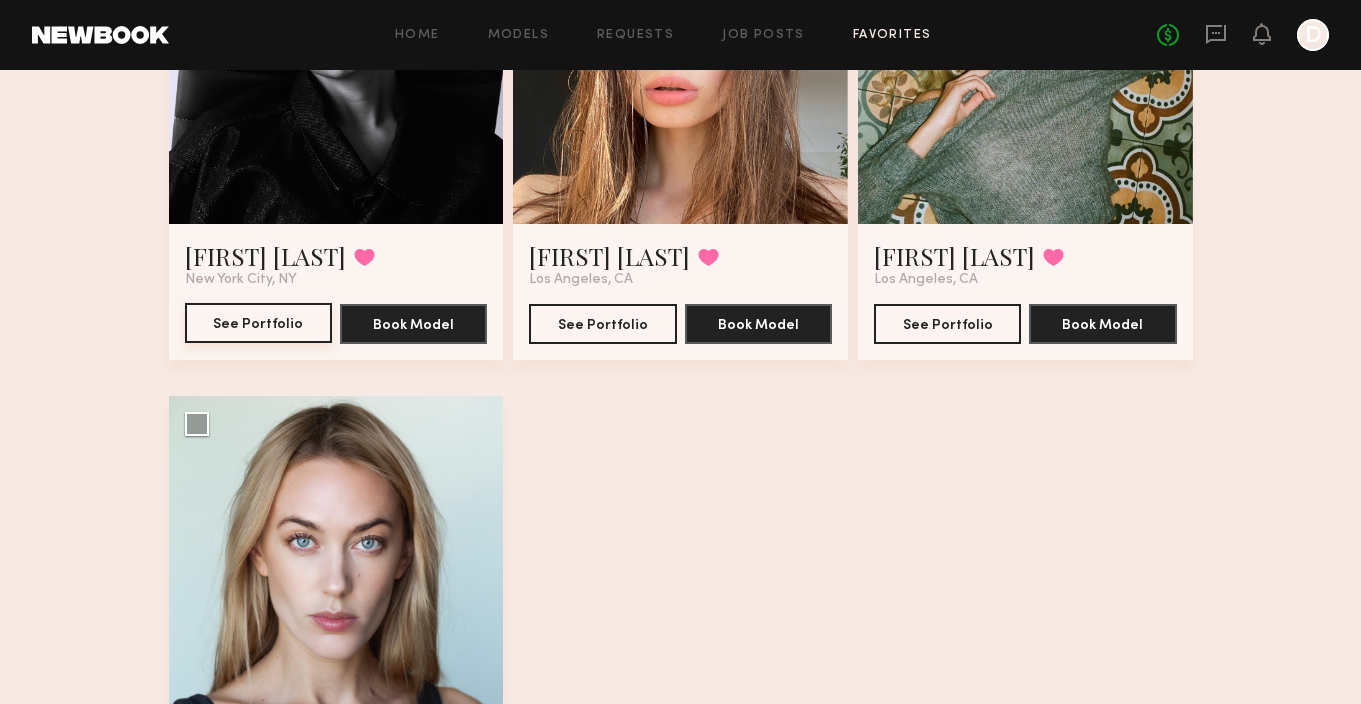 scroll, scrollTop: 1870, scrollLeft: 0, axis: vertical 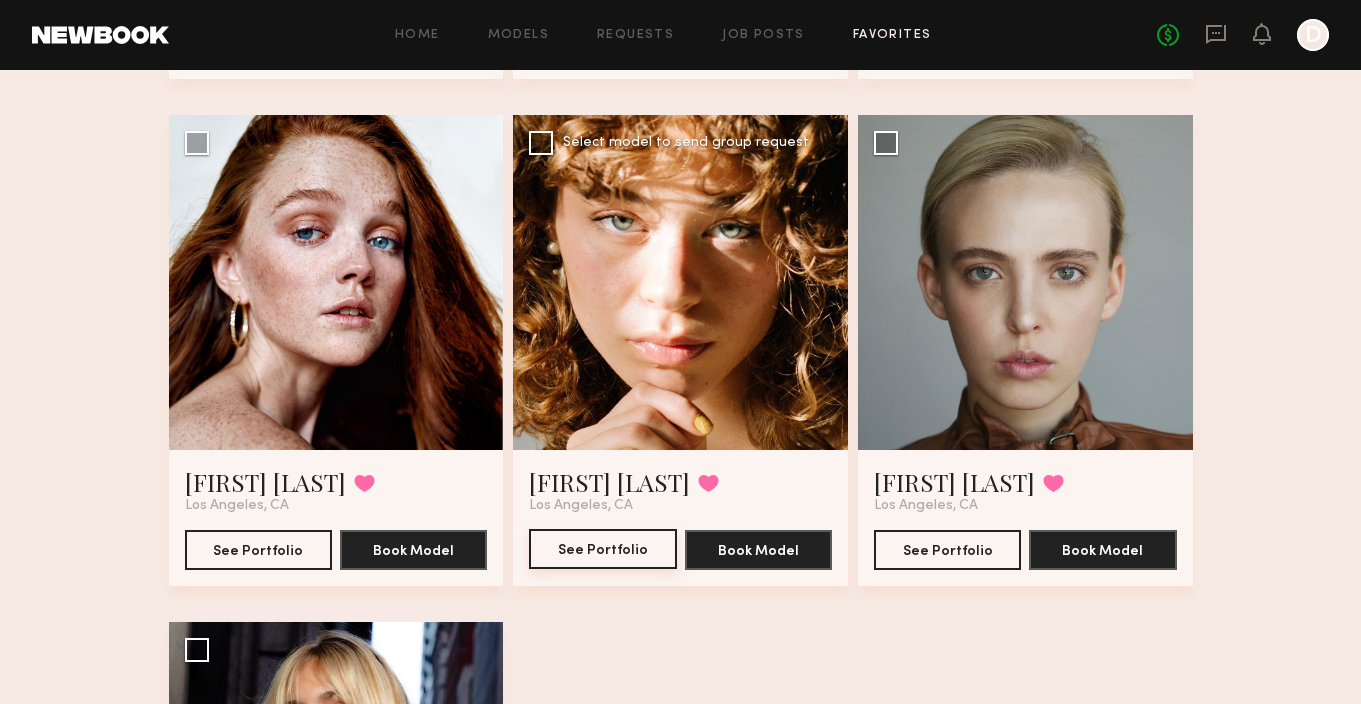 click on "See Portfolio" 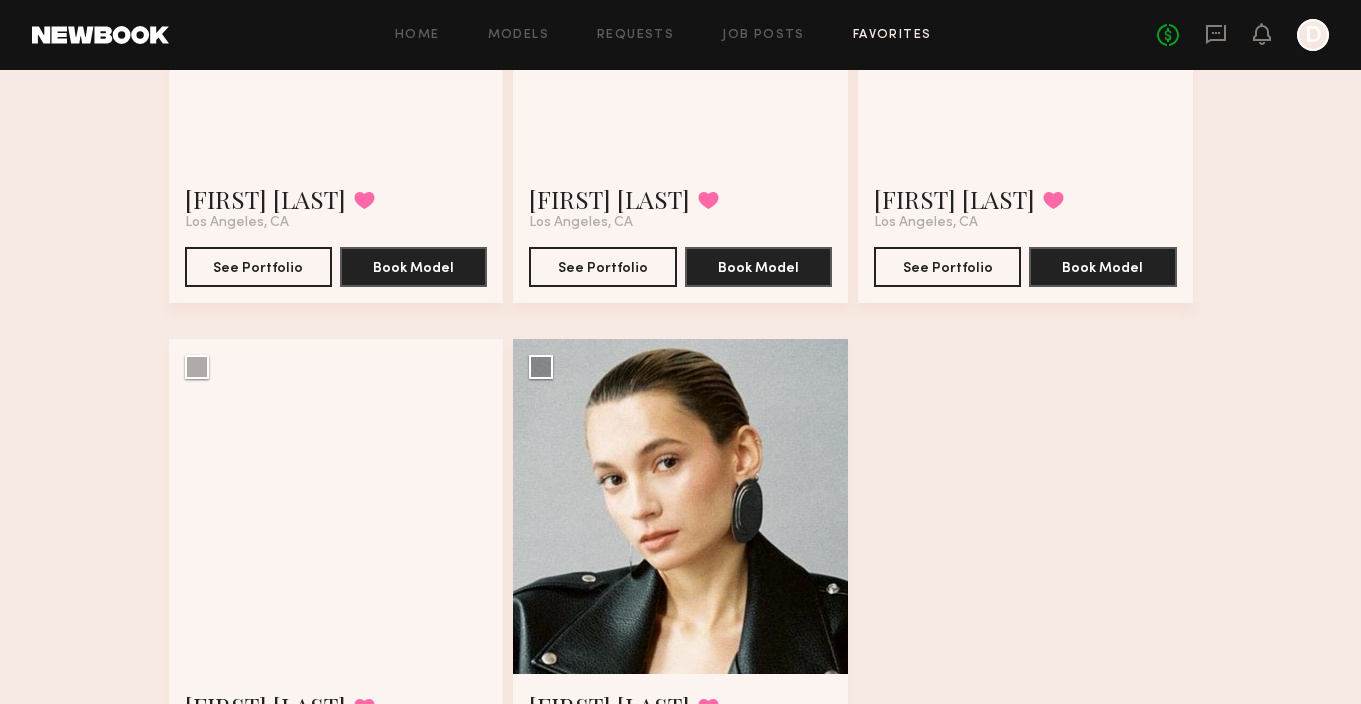 scroll, scrollTop: 909, scrollLeft: 0, axis: vertical 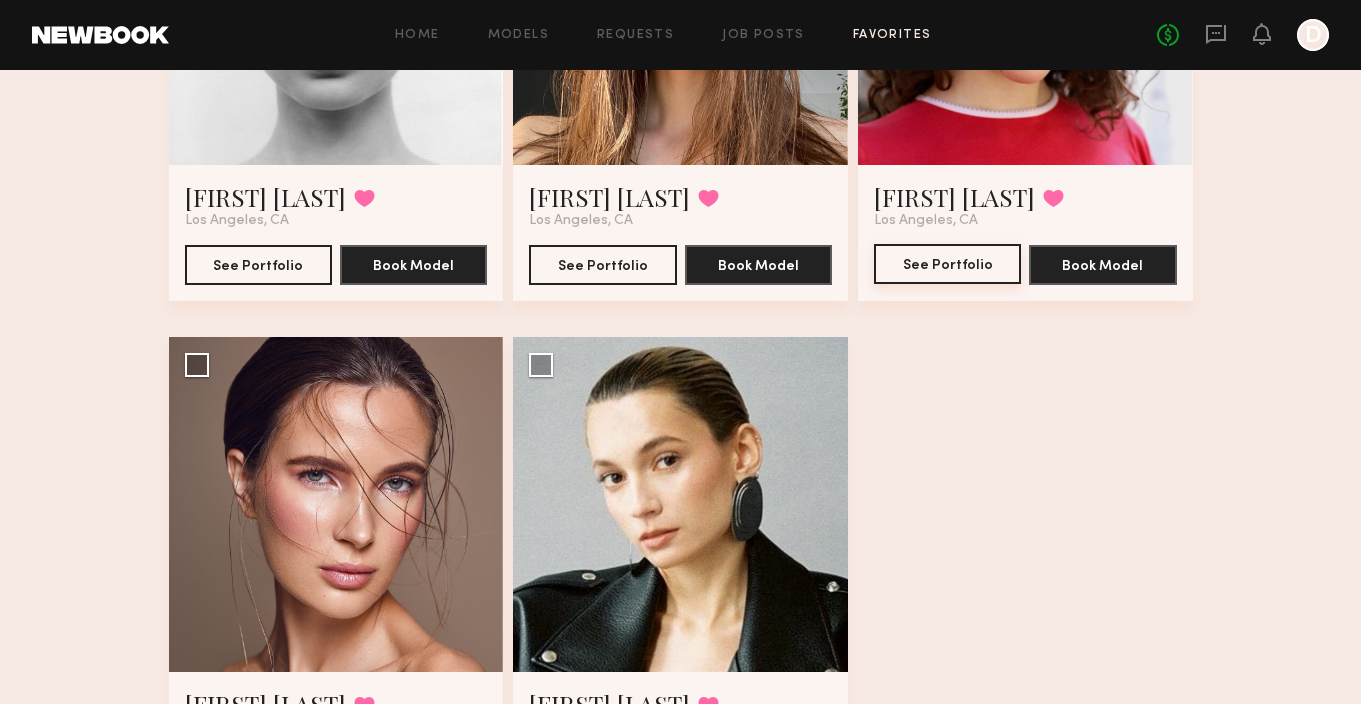 click on "See Portfolio" 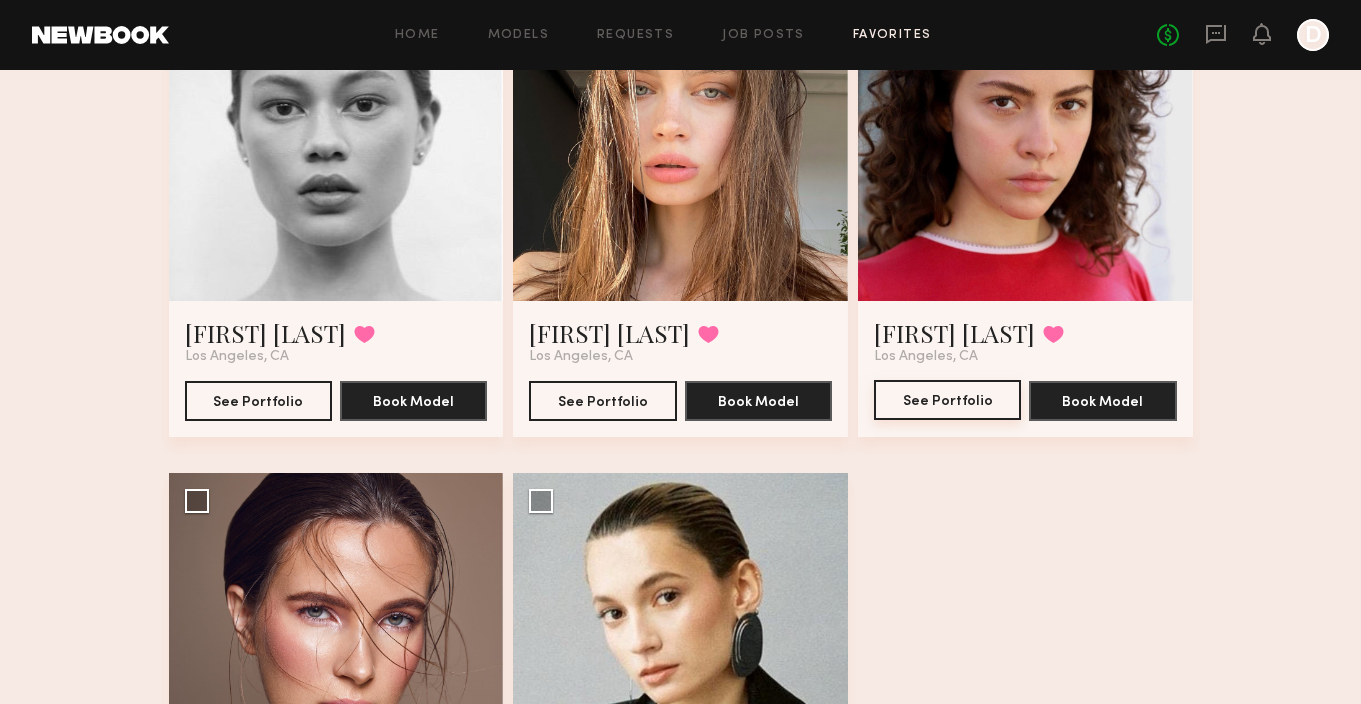 scroll, scrollTop: 751, scrollLeft: 0, axis: vertical 